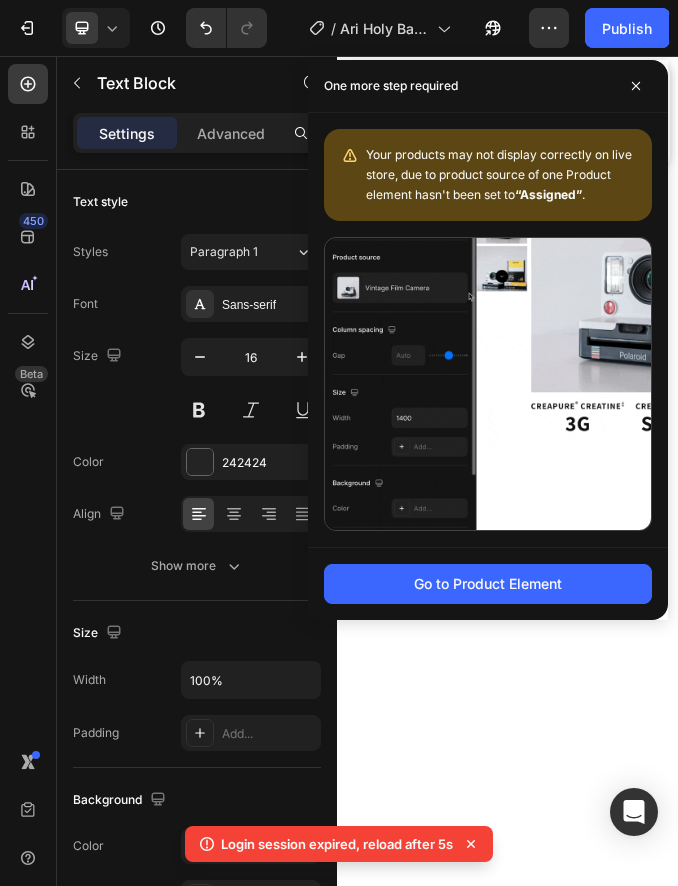 scroll, scrollTop: 0, scrollLeft: 0, axis: both 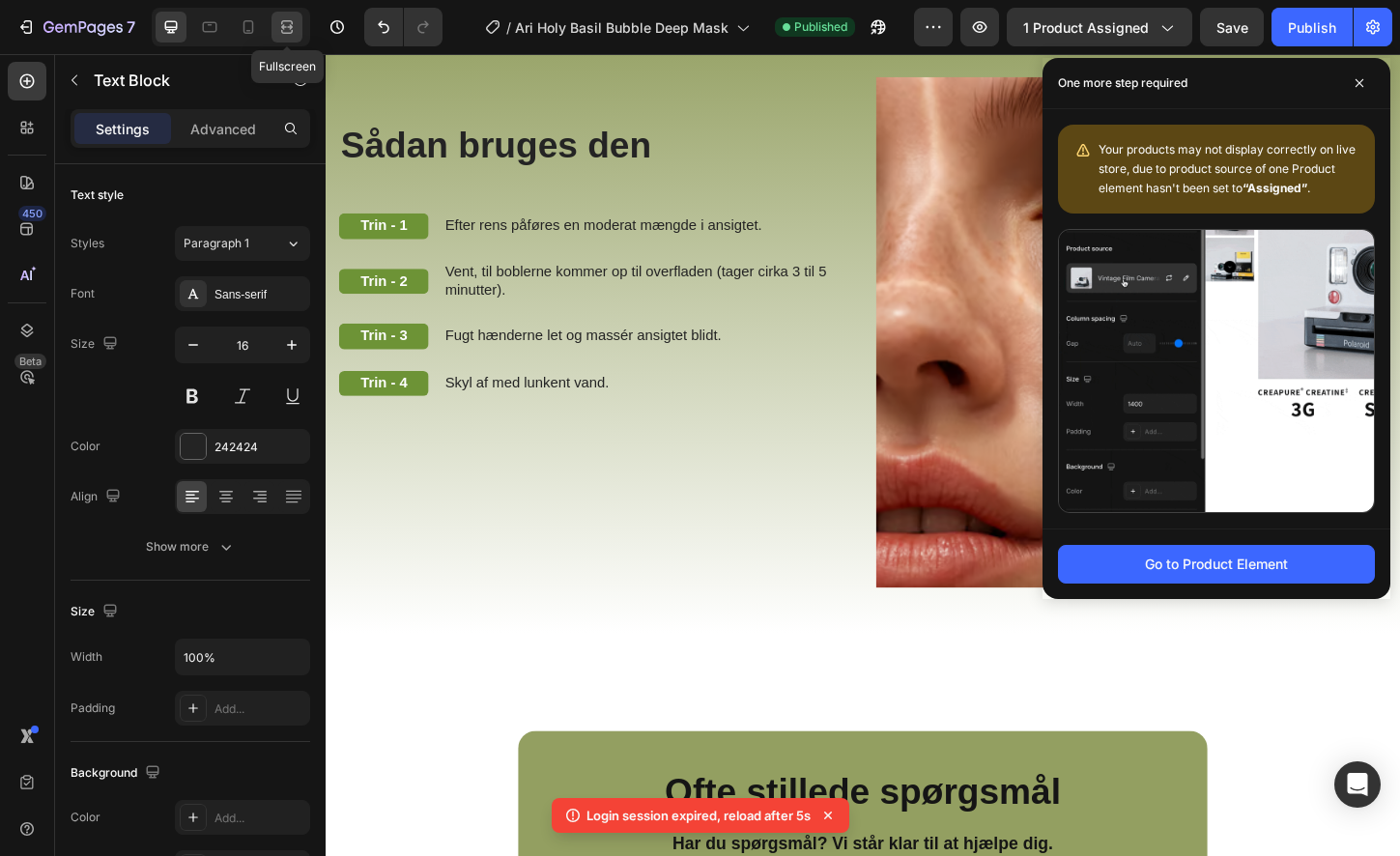 click 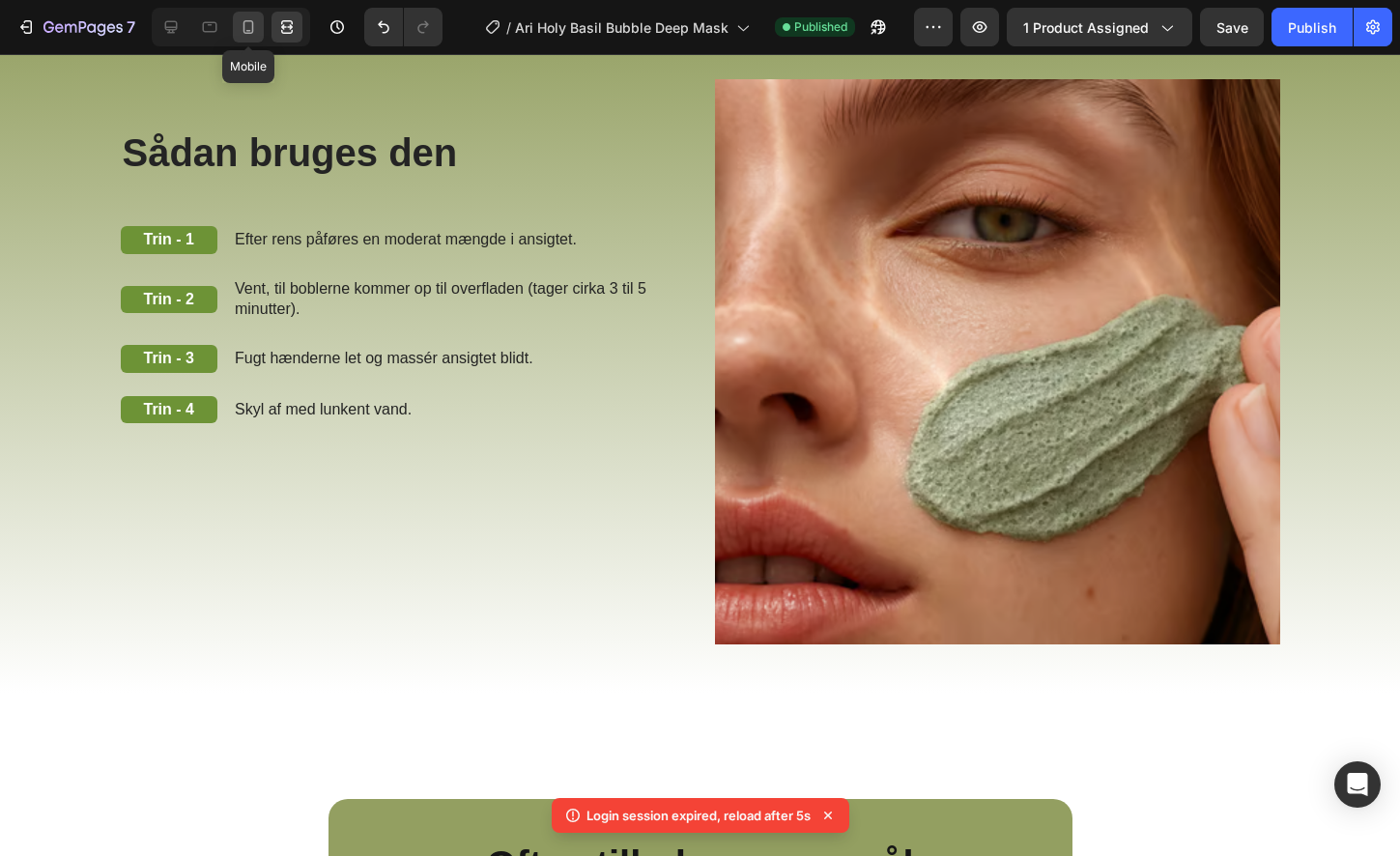 click 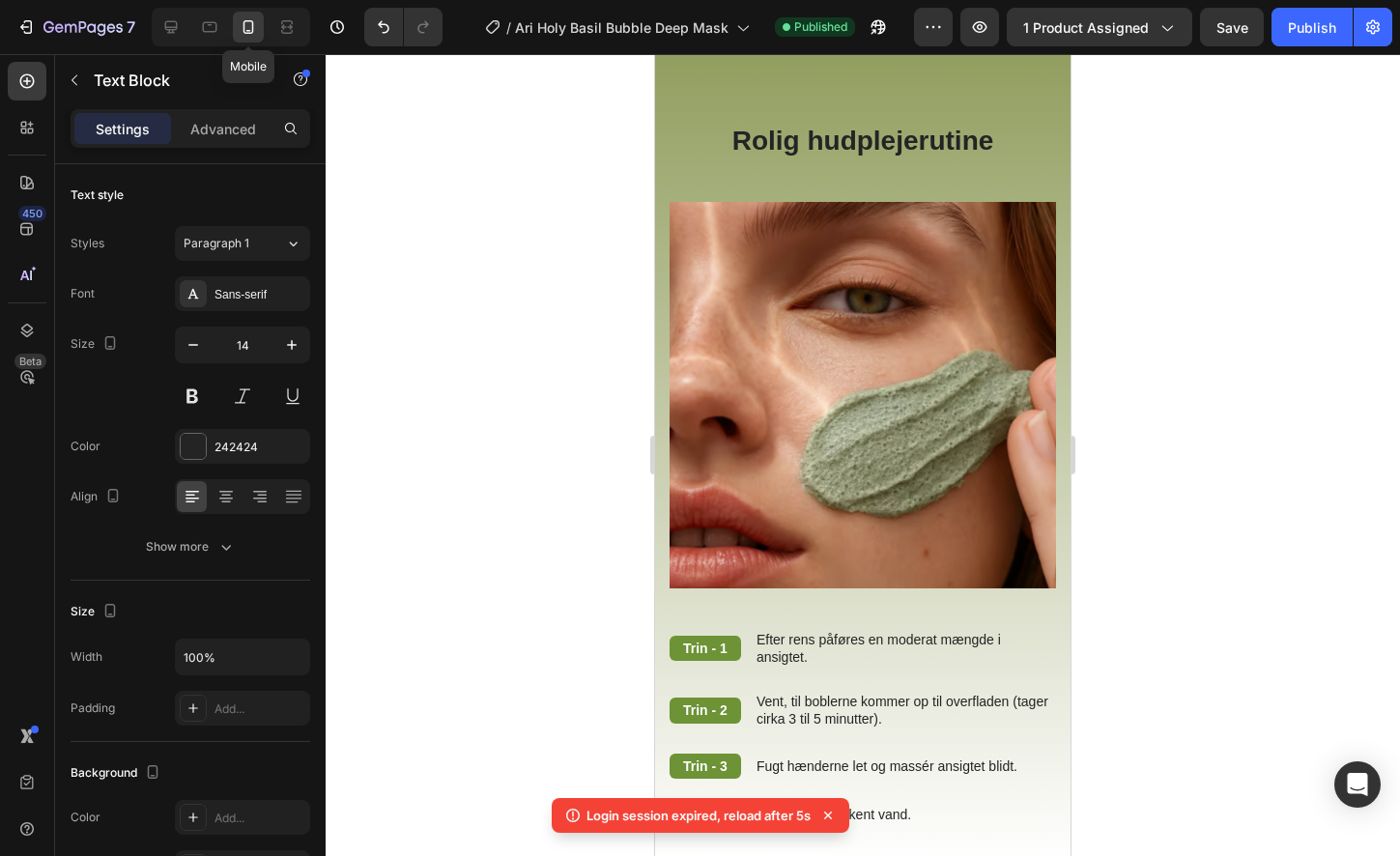 scroll, scrollTop: 3619, scrollLeft: 0, axis: vertical 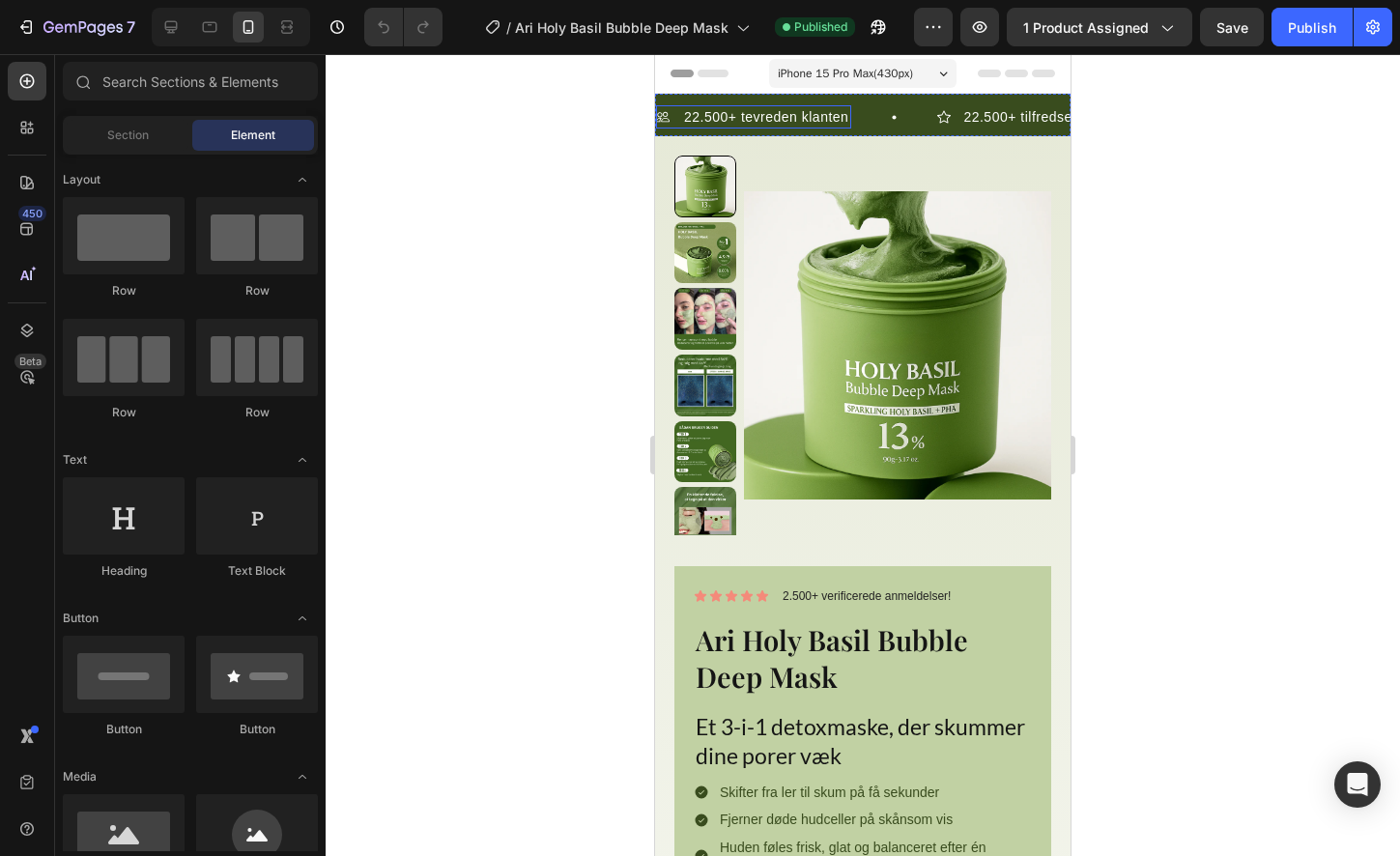 click on "22.500+ tevreden klanten" at bounding box center [766, 117] 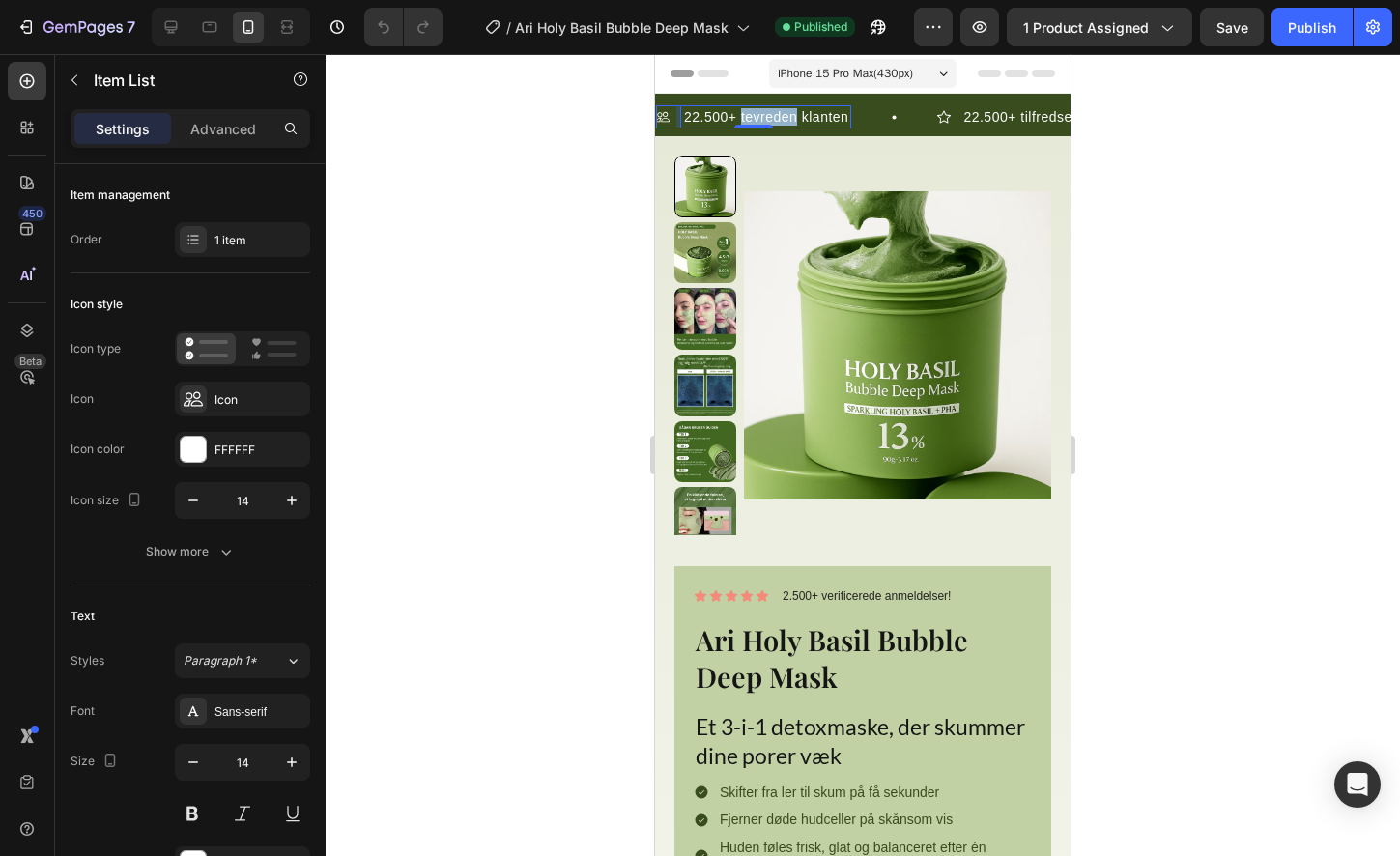 click on "22.500+ tevreden klanten" at bounding box center [766, 117] 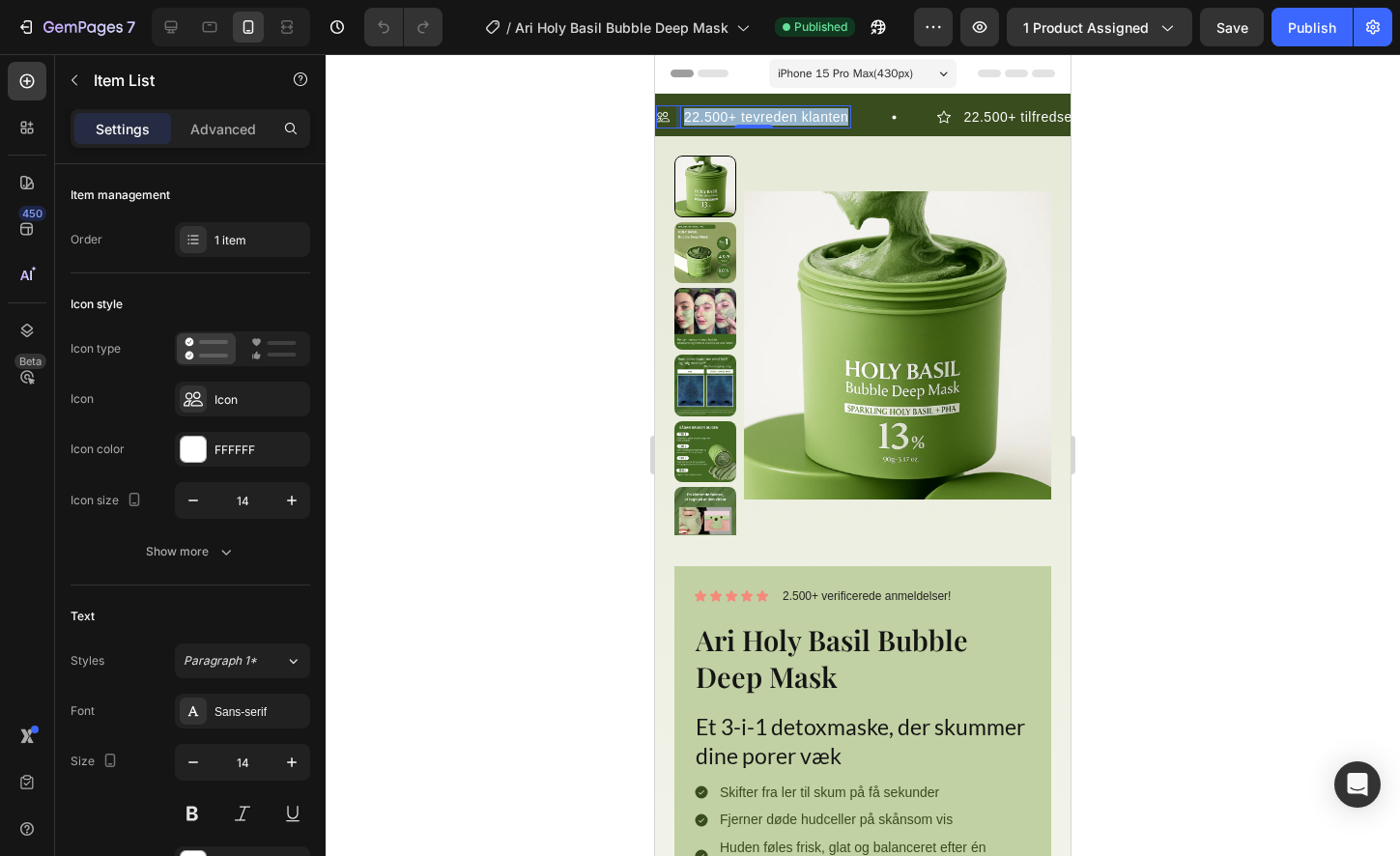 click on "22.500+ tevreden klanten" at bounding box center (766, 117) 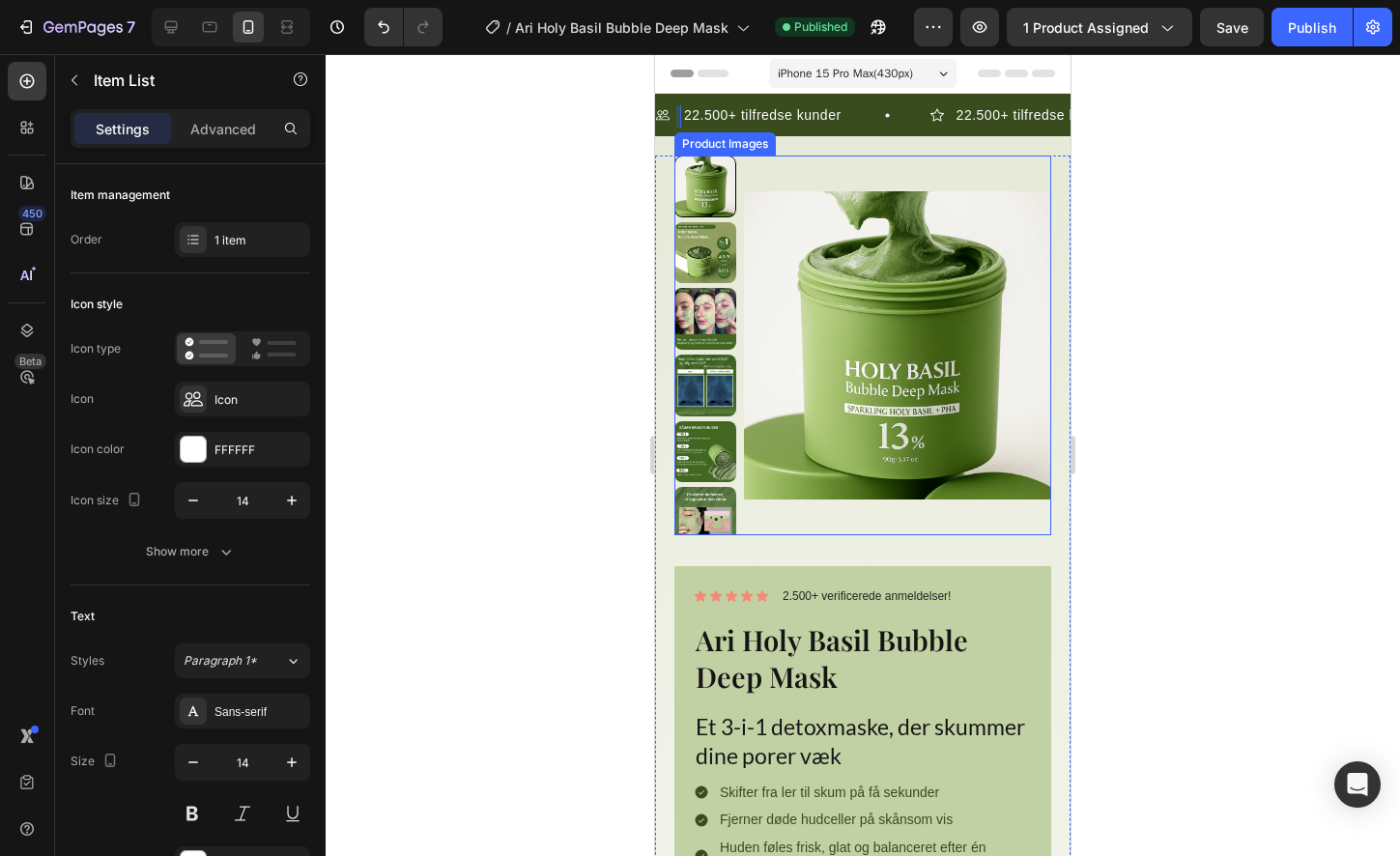 scroll, scrollTop: 0, scrollLeft: 0, axis: both 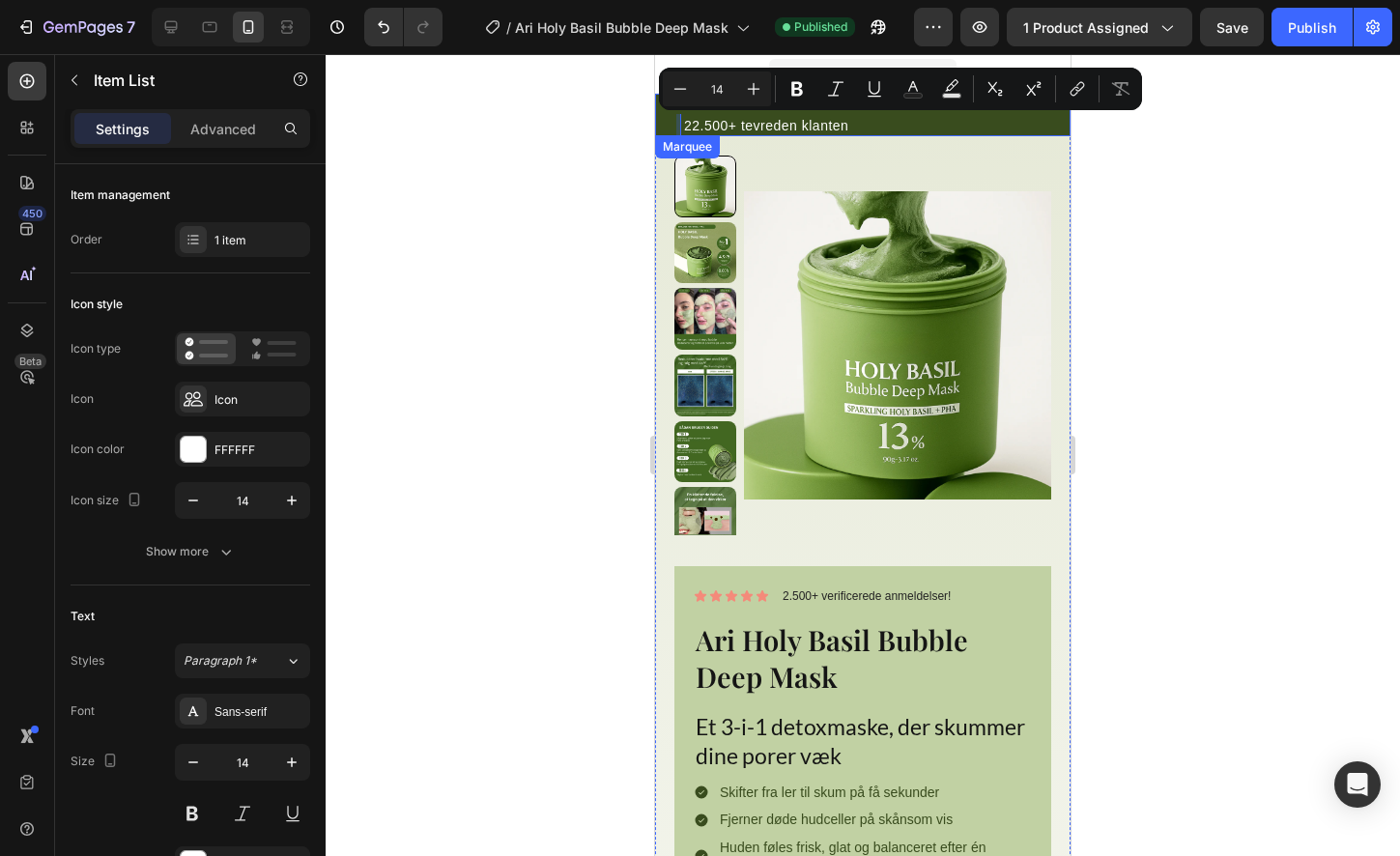 click on "22.500+ tevreden klanten Ask ChatGPT Item List   0" at bounding box center [796, 143] 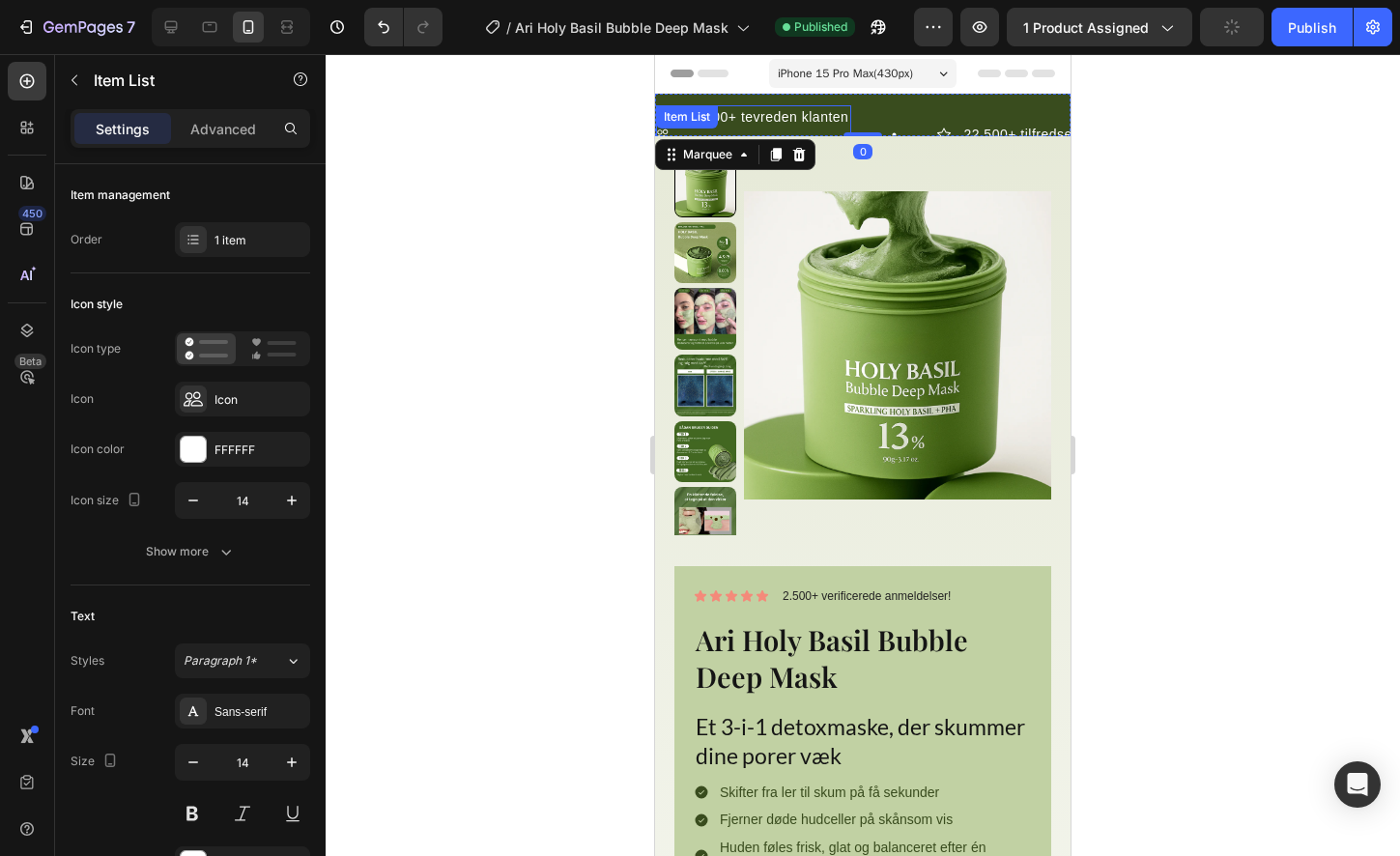 click on "22.500+ tevreden klanten Ask ChatGPT Item List" at bounding box center [754, 134] 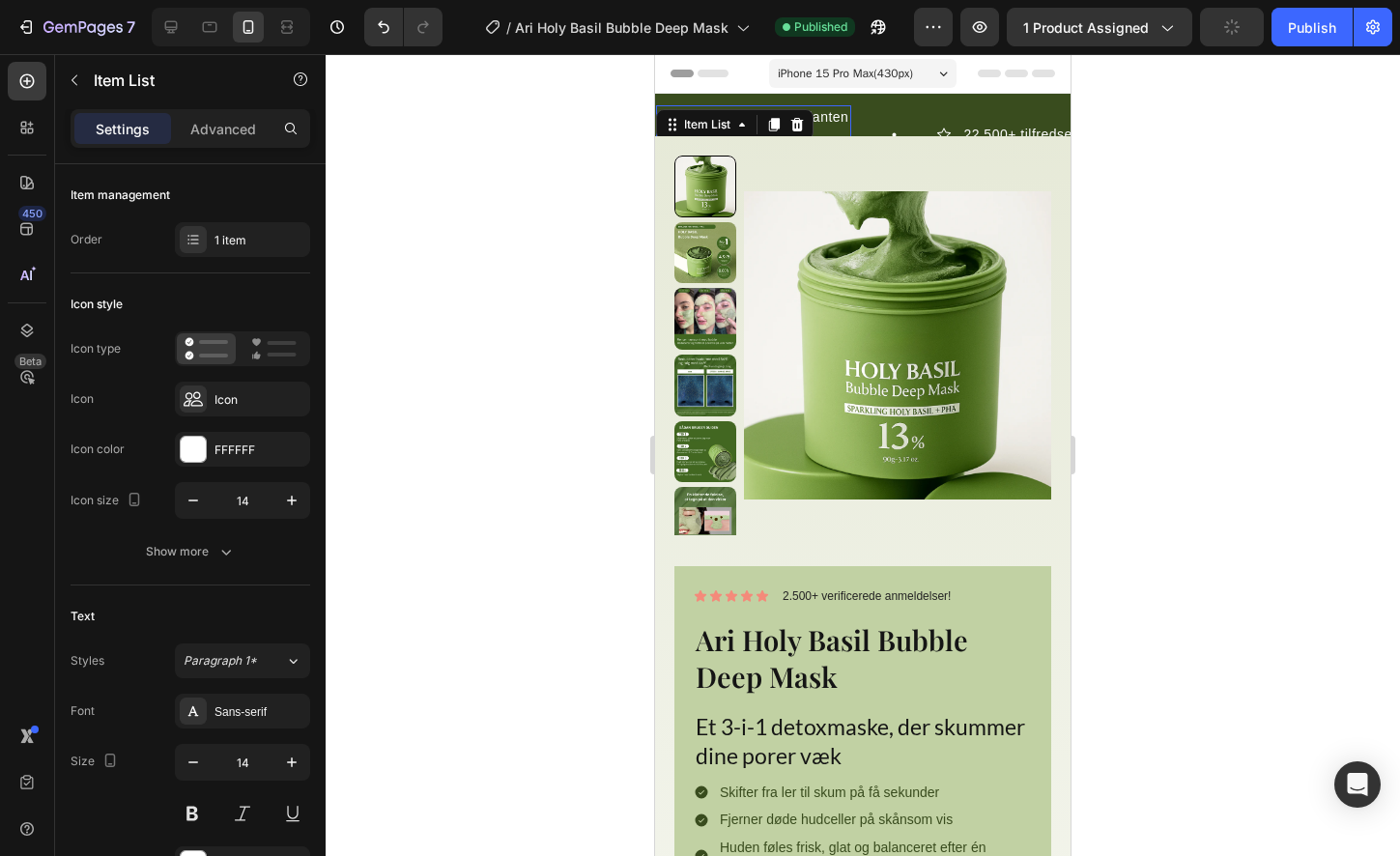 click on "Item List" at bounding box center (734, 125) 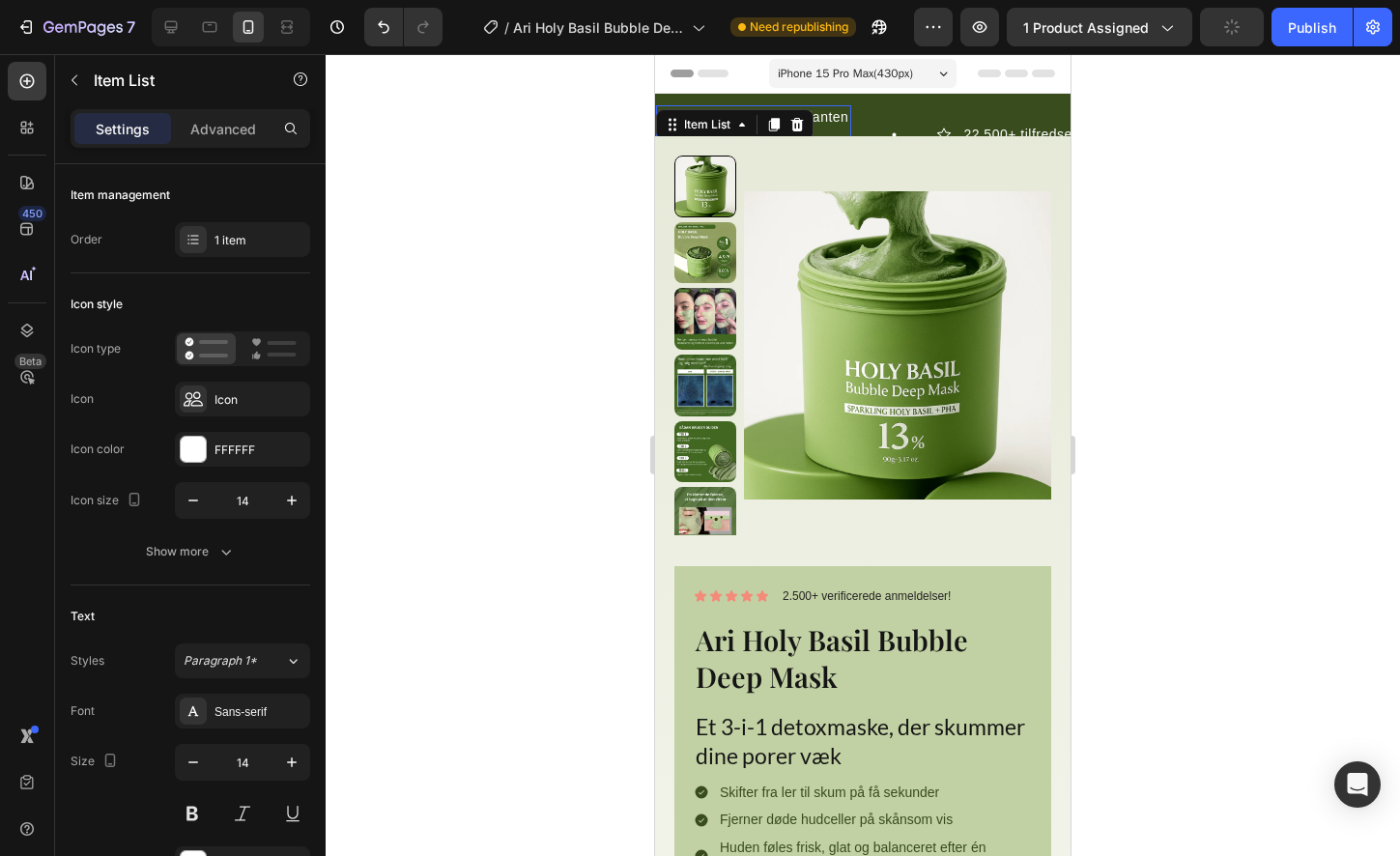click on "Item List" at bounding box center (734, 125) 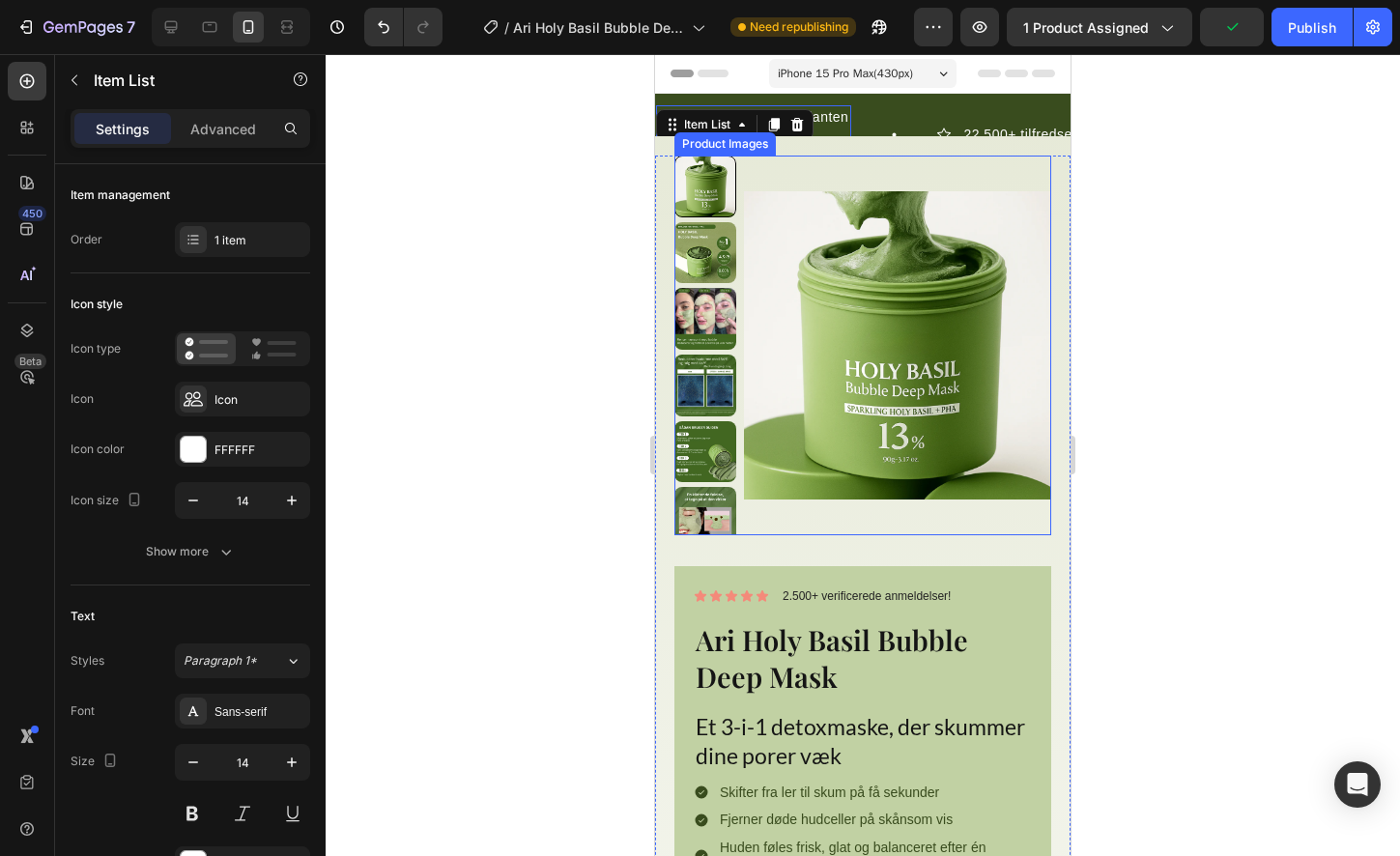 click at bounding box center [898, 345] 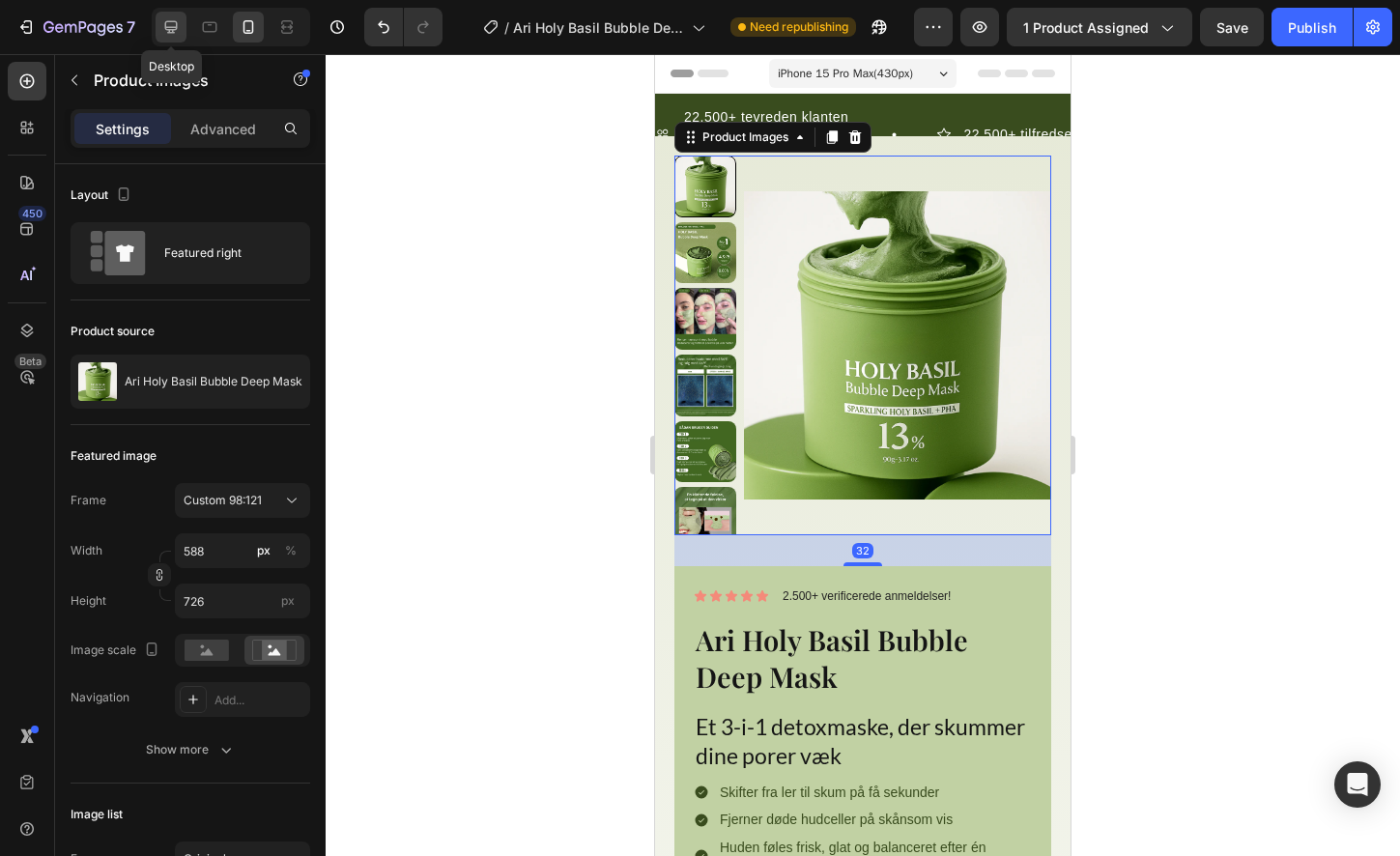 click 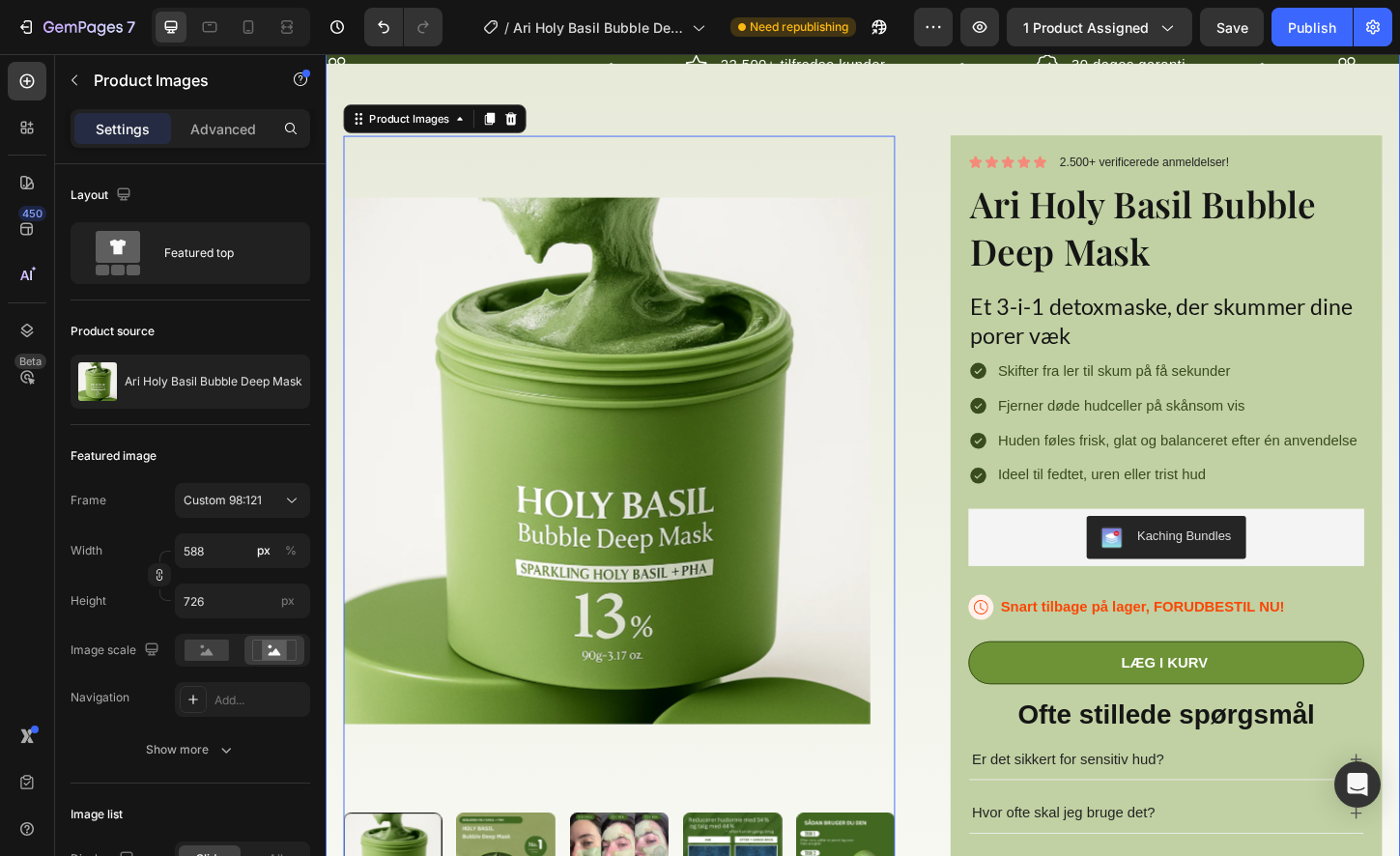 scroll, scrollTop: 35, scrollLeft: 0, axis: vertical 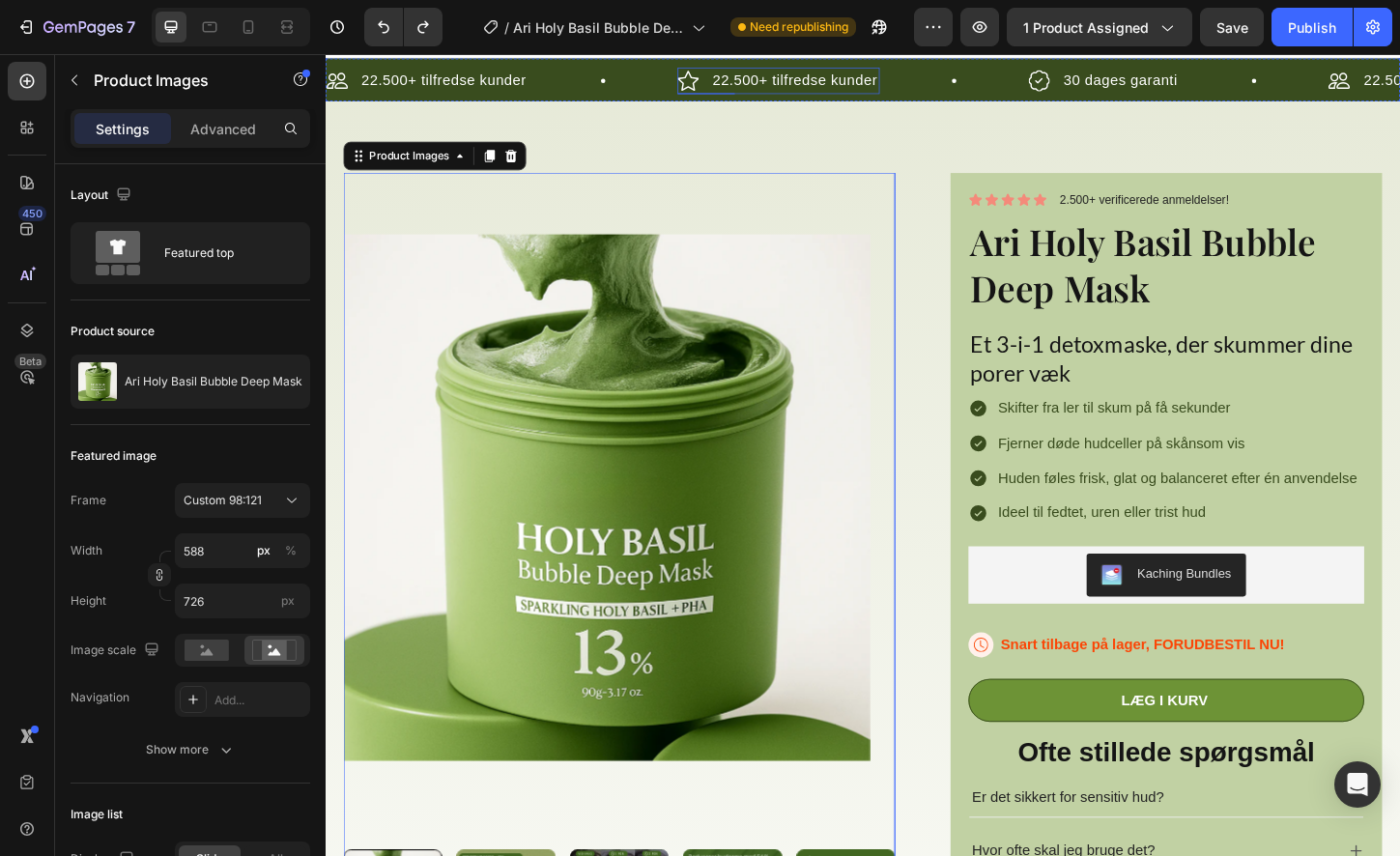 click on "22.500+ tilfredse kunder" at bounding box center (832, 83) 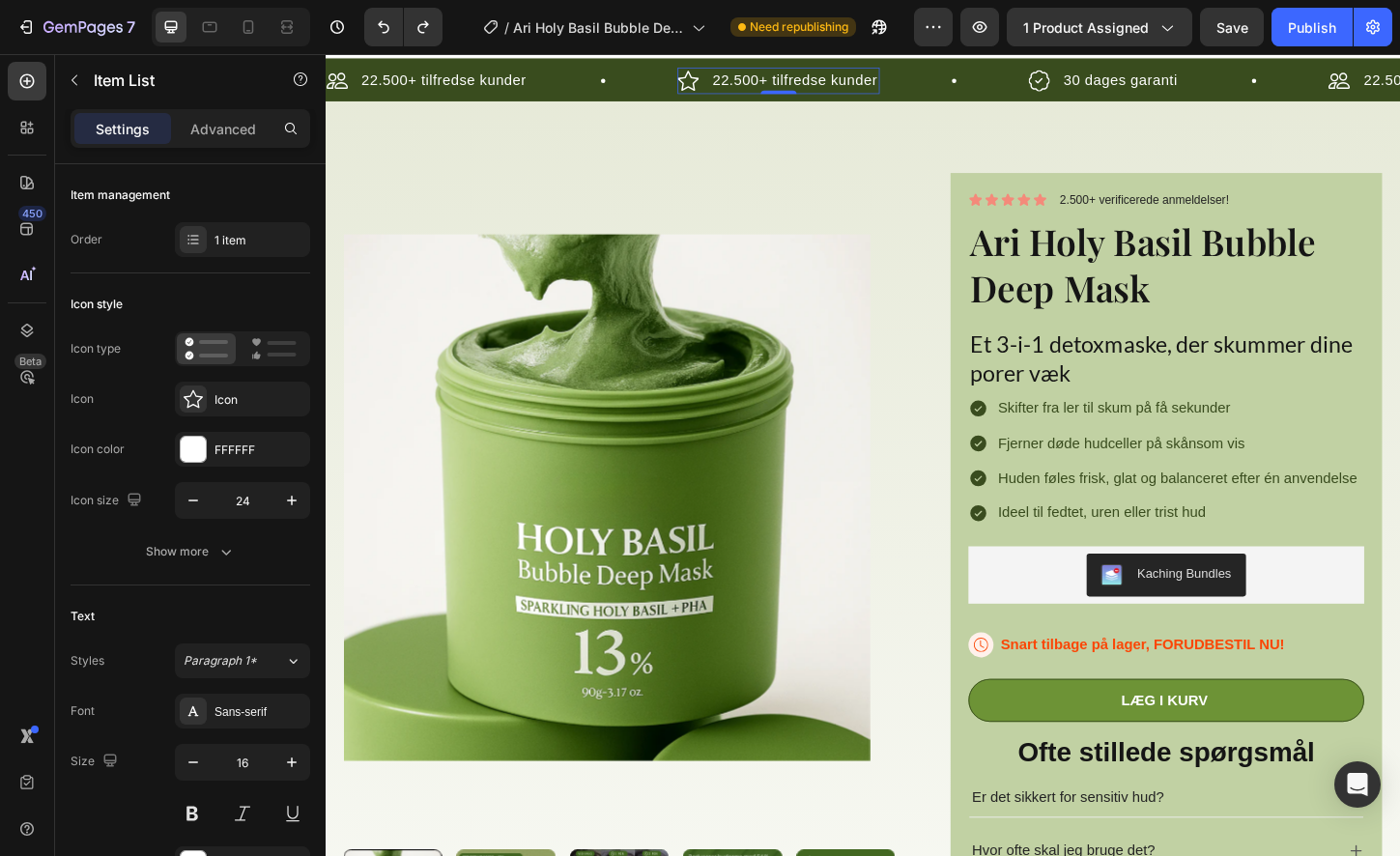 click on "22.500+ tilfredse kunder" at bounding box center (832, 83) 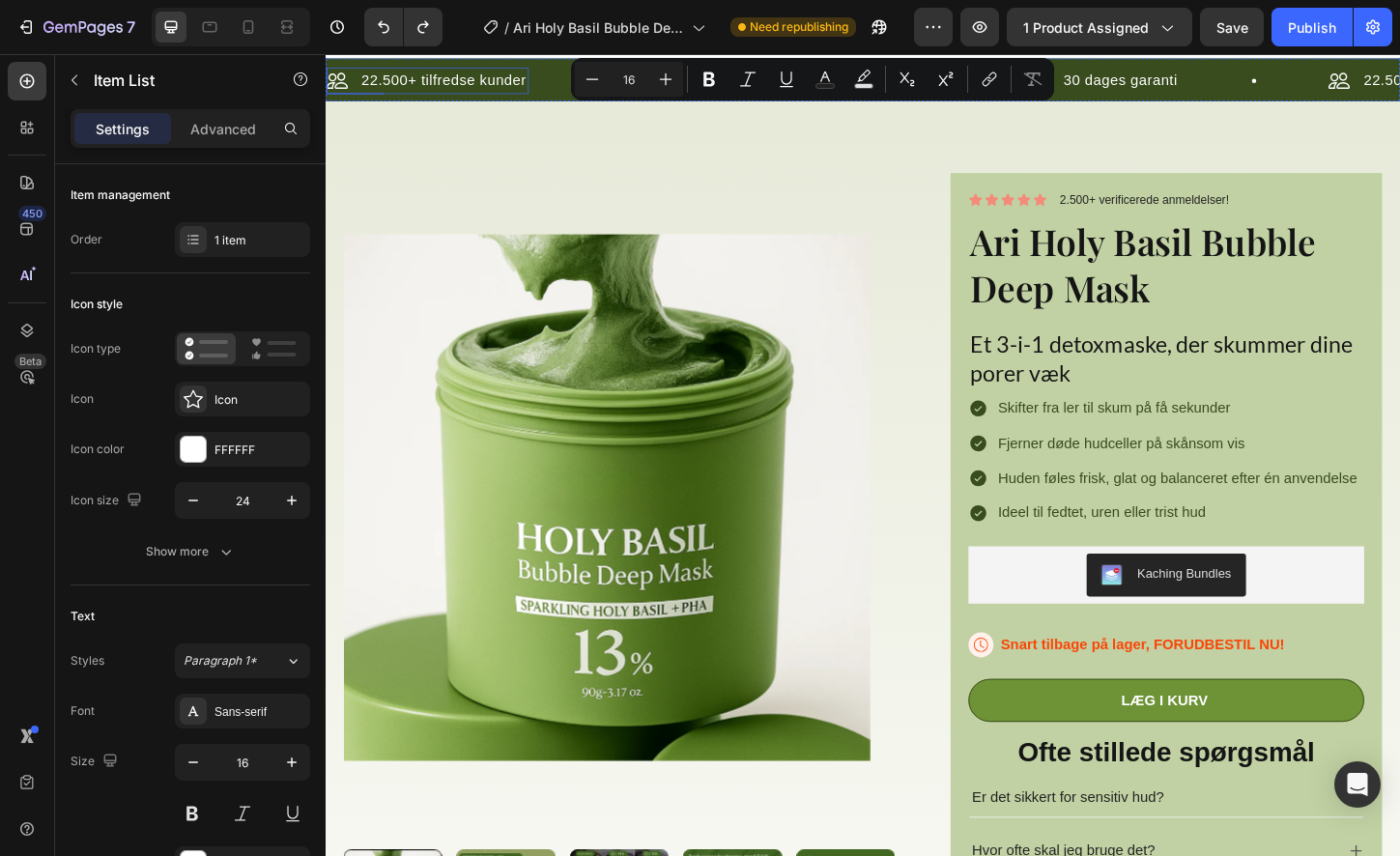 click on "22.500+ tilfredse kunder" at bounding box center (453, 83) 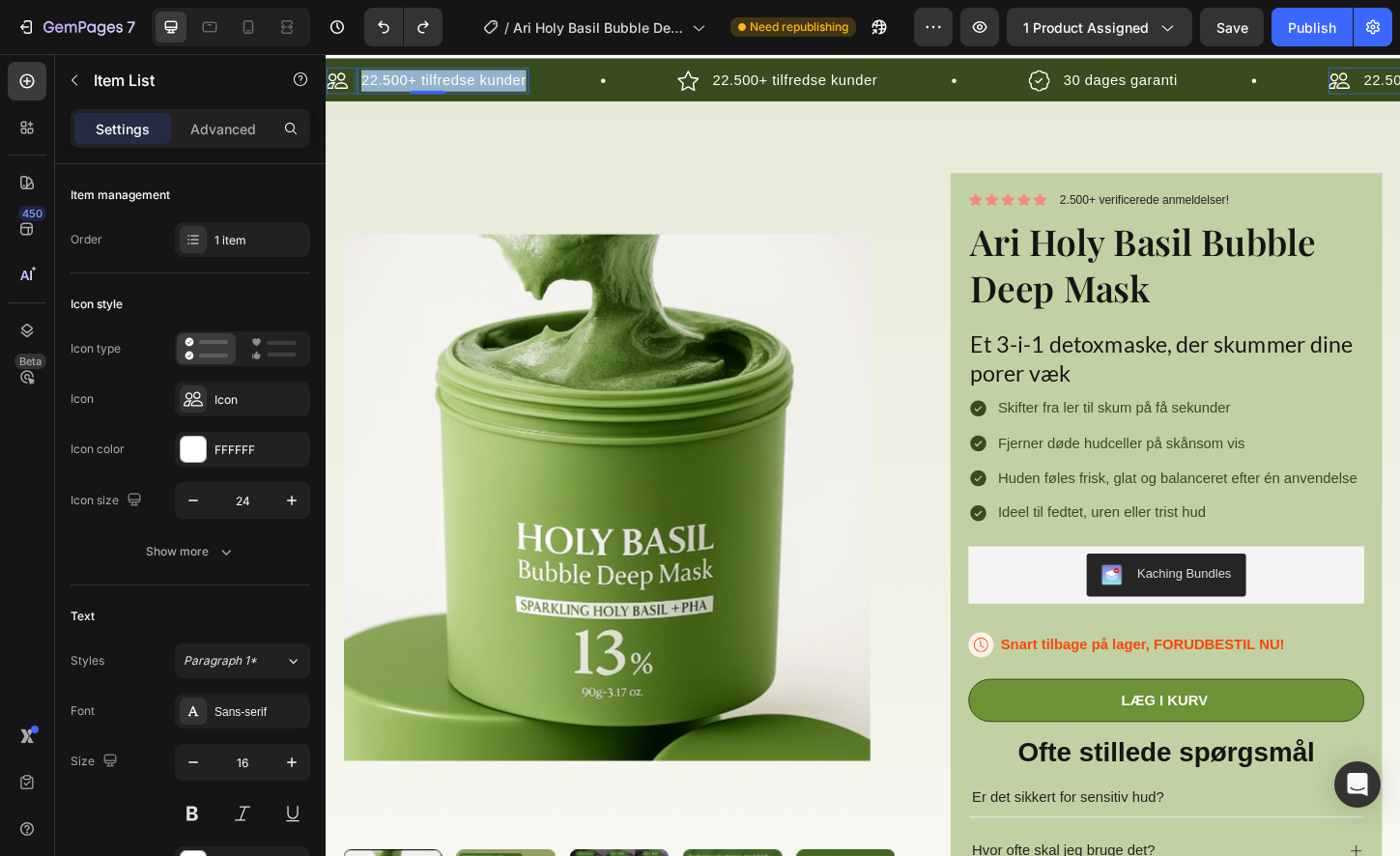 click on "22.500+ tilfredse kunder" at bounding box center (453, 83) 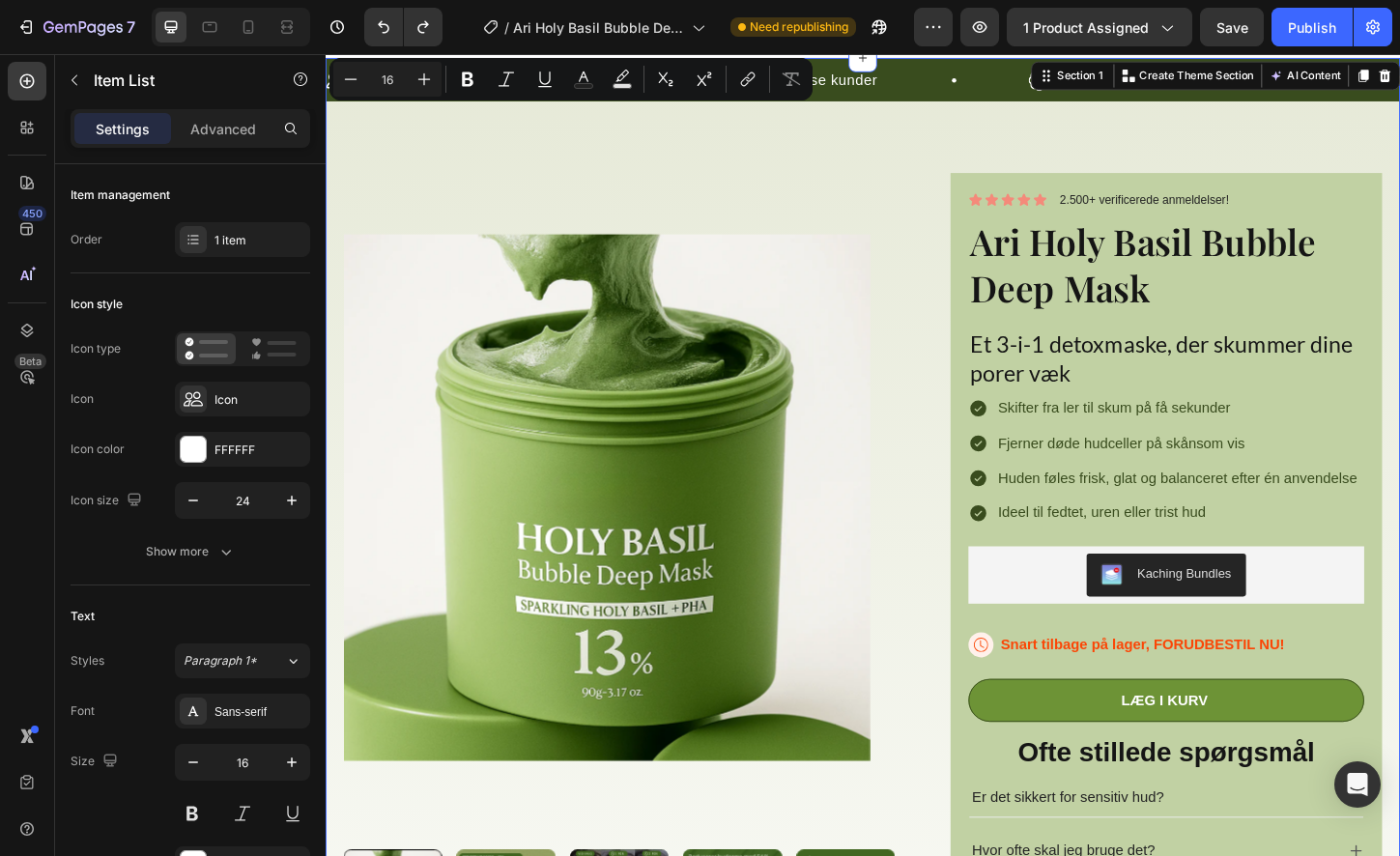 click on "22.500+ tilfredse kunder Item List
22.500+ tilfredse kunder Item List
30 dages garanti Item List
22.500+ tilfredse kunder Item List
22.500+ tilfredse kunder Item List
30 dages garanti Item List
22.500+ tilfredse kunder Item List
22.500+ tilfredse kunder Item List
30 dages garanti Item List
22.500+ tilfredse kunder Item List
22.500+ tilfredse kunder Item List
30 dages garanti Item List
22.500+ tilfredse kunder Item List
22.500+ tilfredse kunder Item List
30 dages garanti Item List
22.500+ tilfredse kunder Item List
Item List" at bounding box center [905, 756] 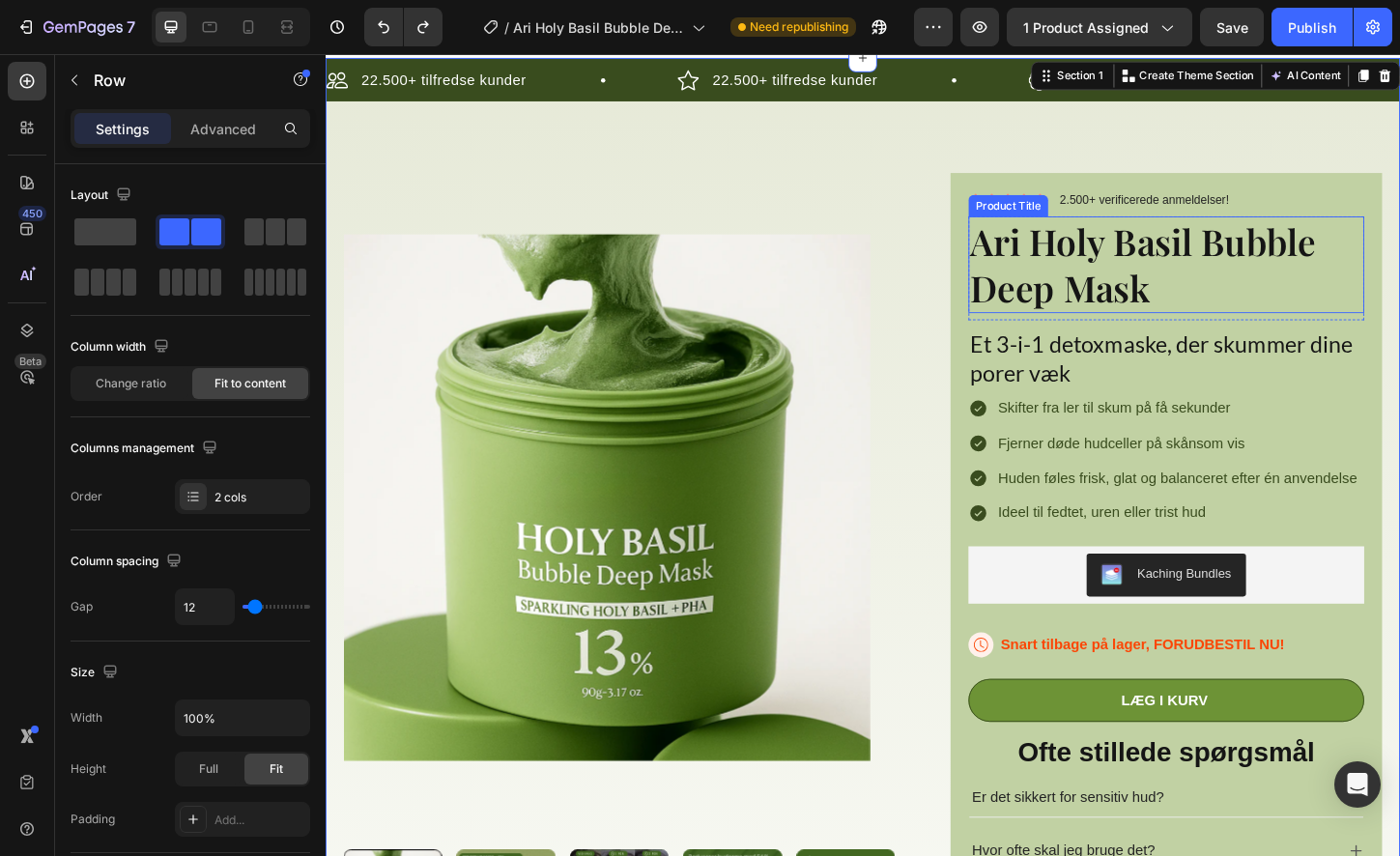 click on "Icon Icon Icon Icon Icon Icon List 2.500+ verificerede anmeldelser! Text Block Row" at bounding box center [1233, 212] 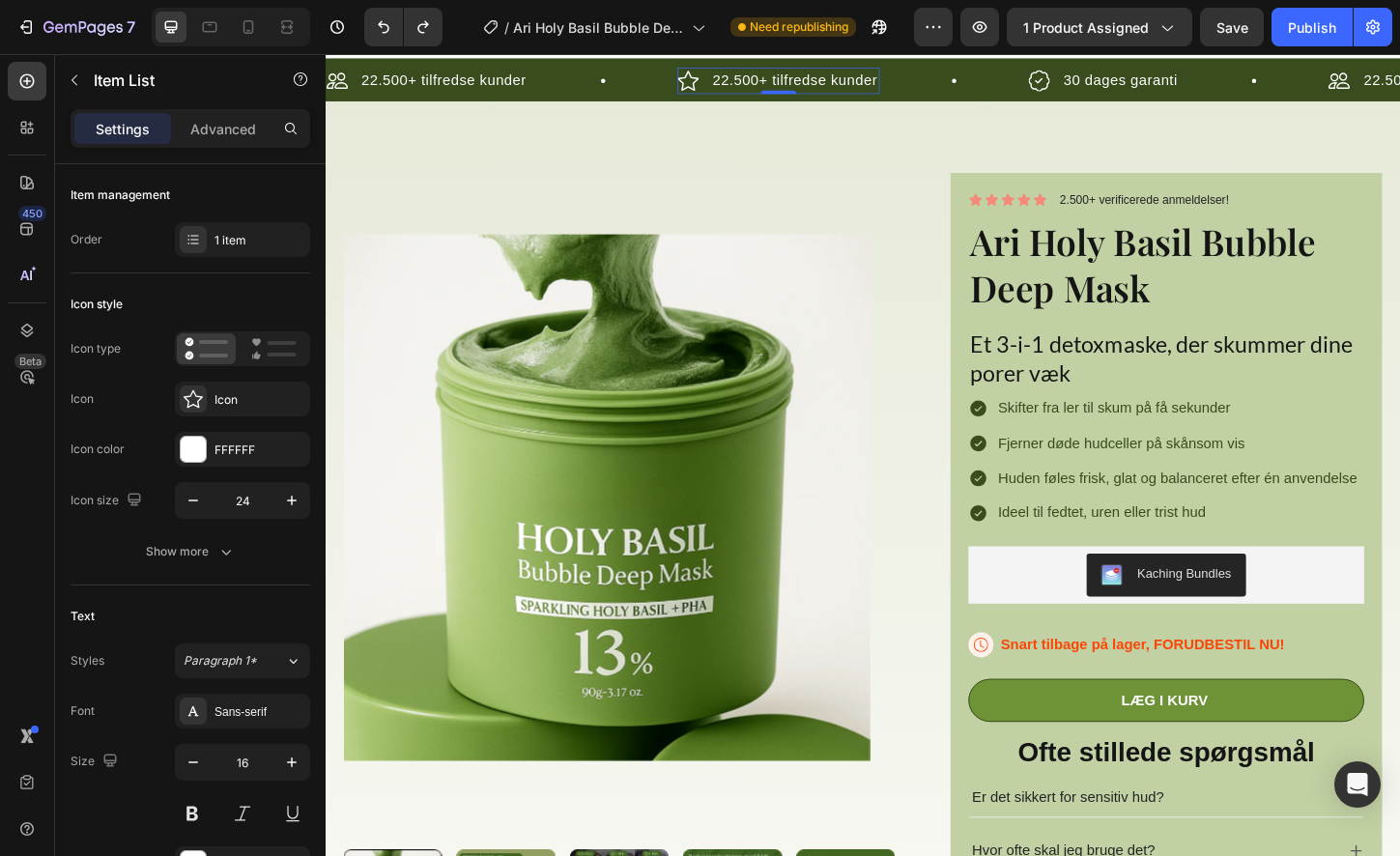 click on "22.500+ tilfredse kunder" at bounding box center [832, 83] 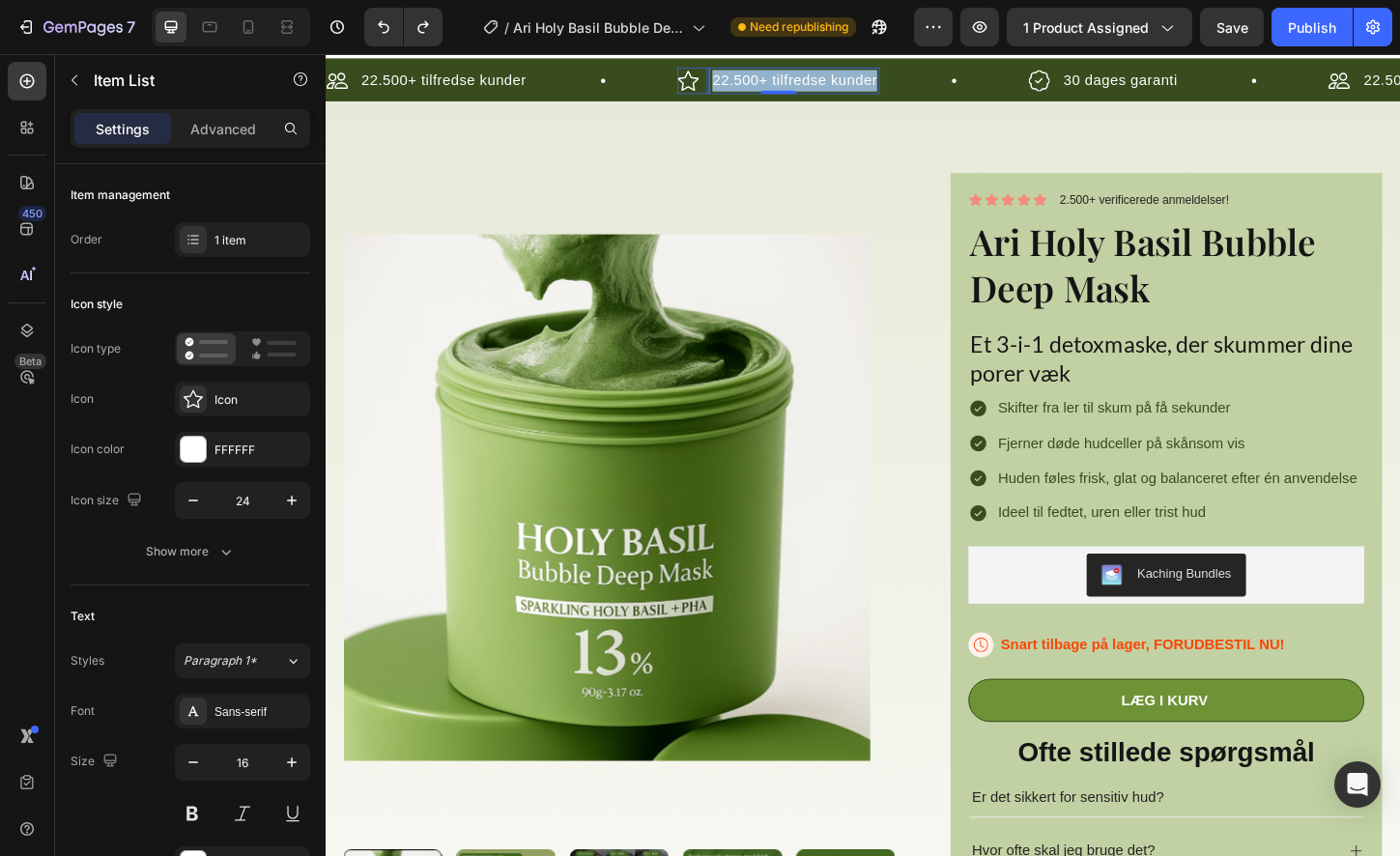 click on "22.500+ tilfredse kunder" at bounding box center [832, 83] 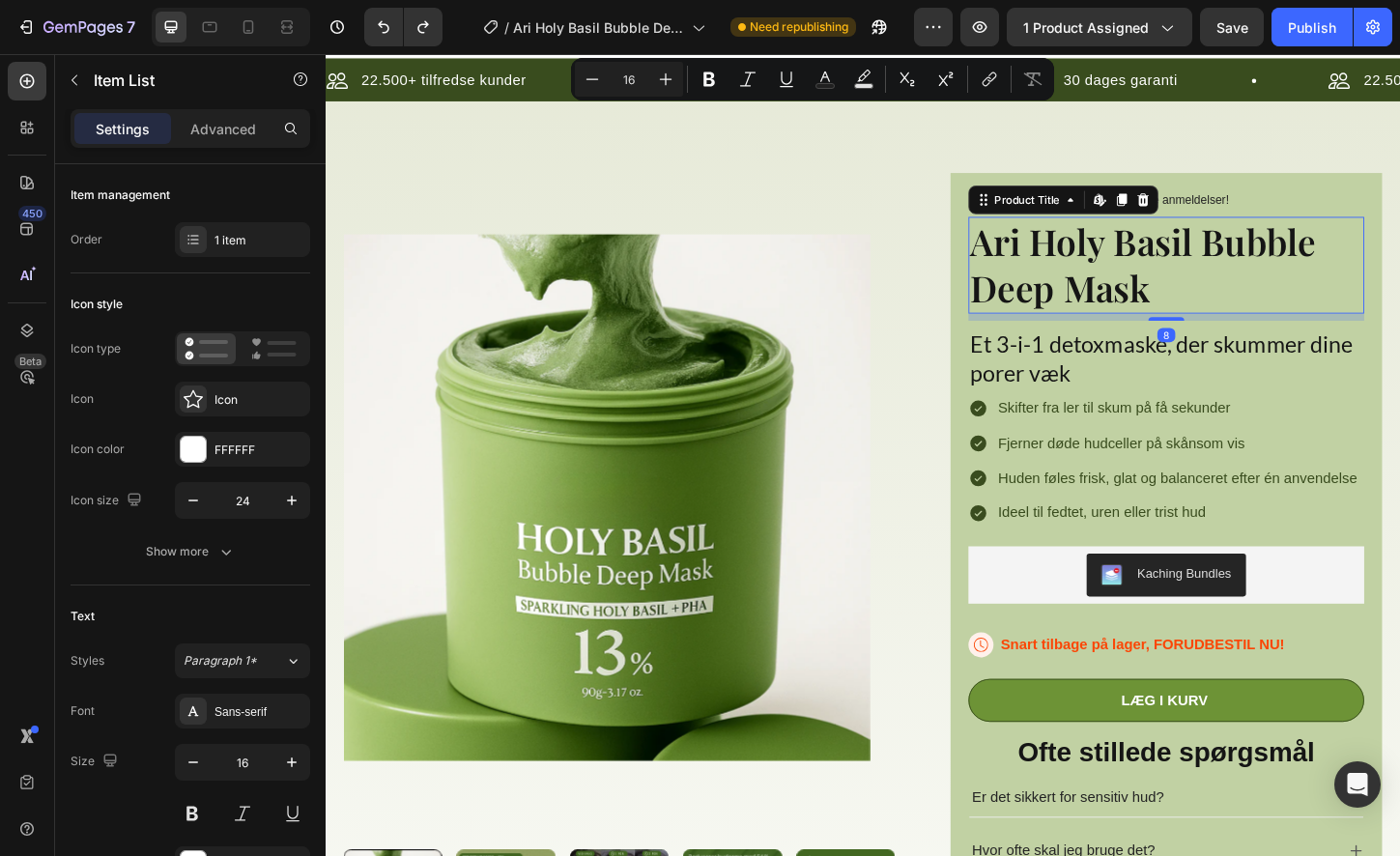 click on "Ari Holy Basil Bubble Deep Mask" at bounding box center (1233, 282) 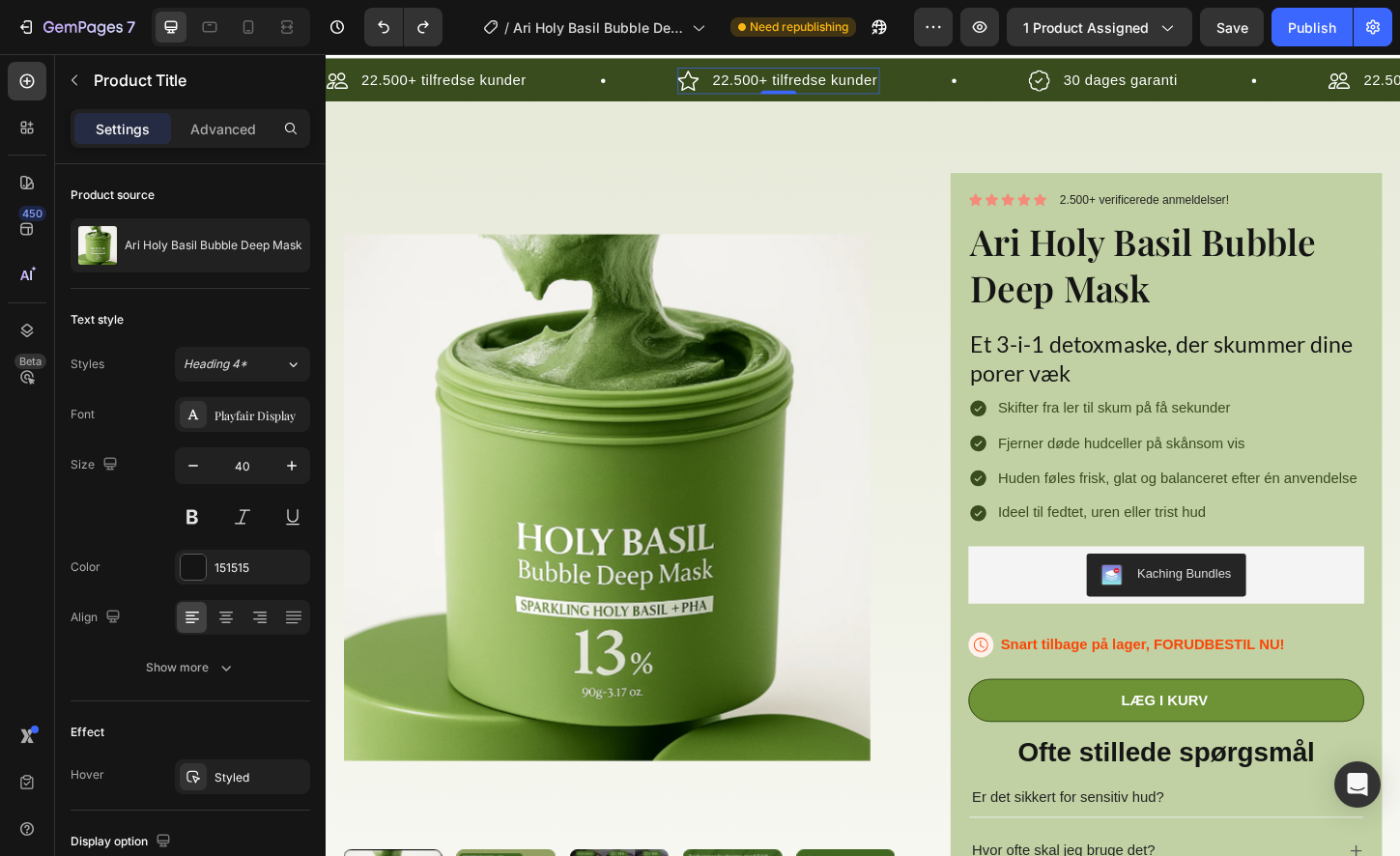click on "22.500+ tilfredse kunder" at bounding box center (832, 83) 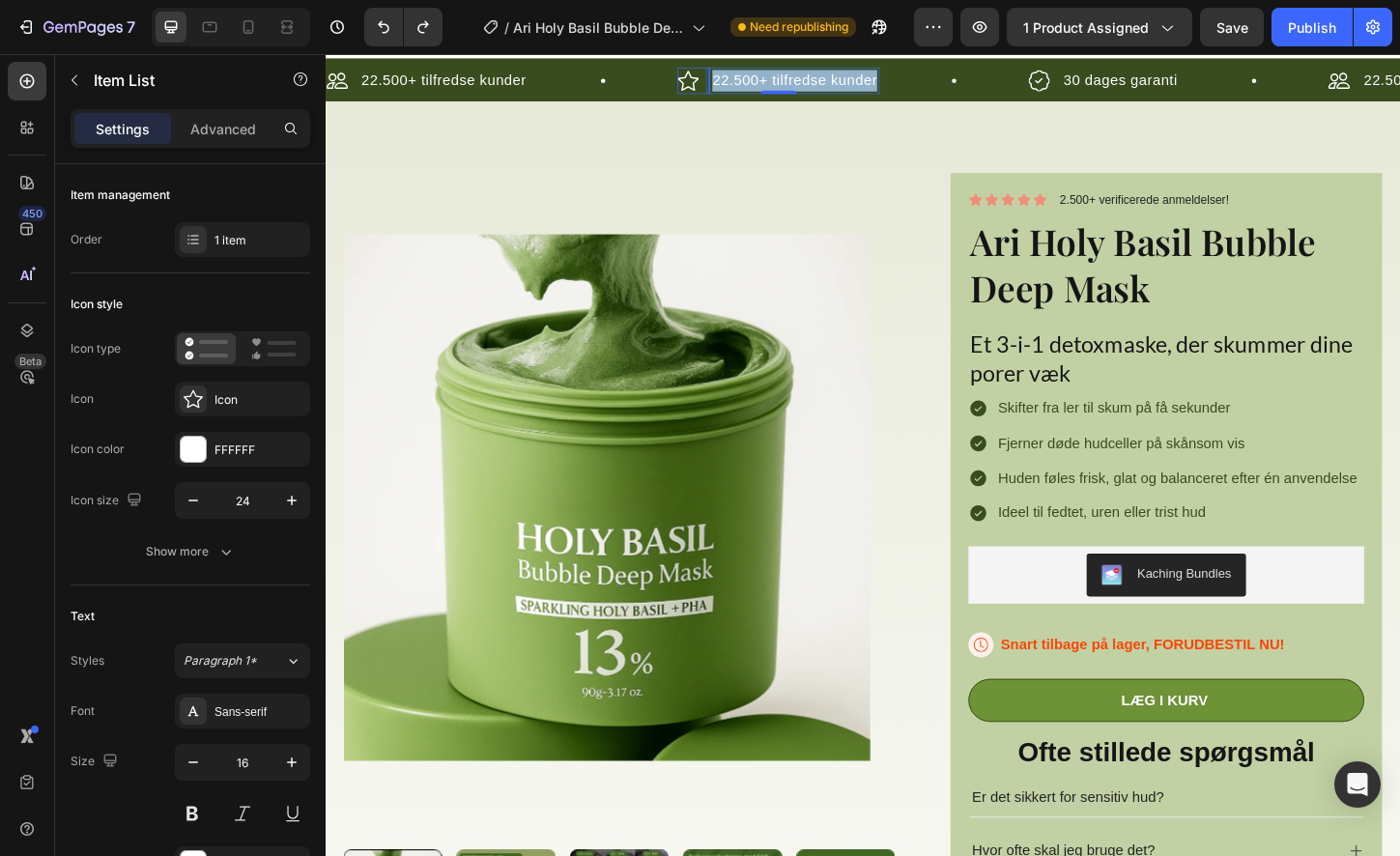 click on "22.500+ tilfredse kunder" at bounding box center (832, 83) 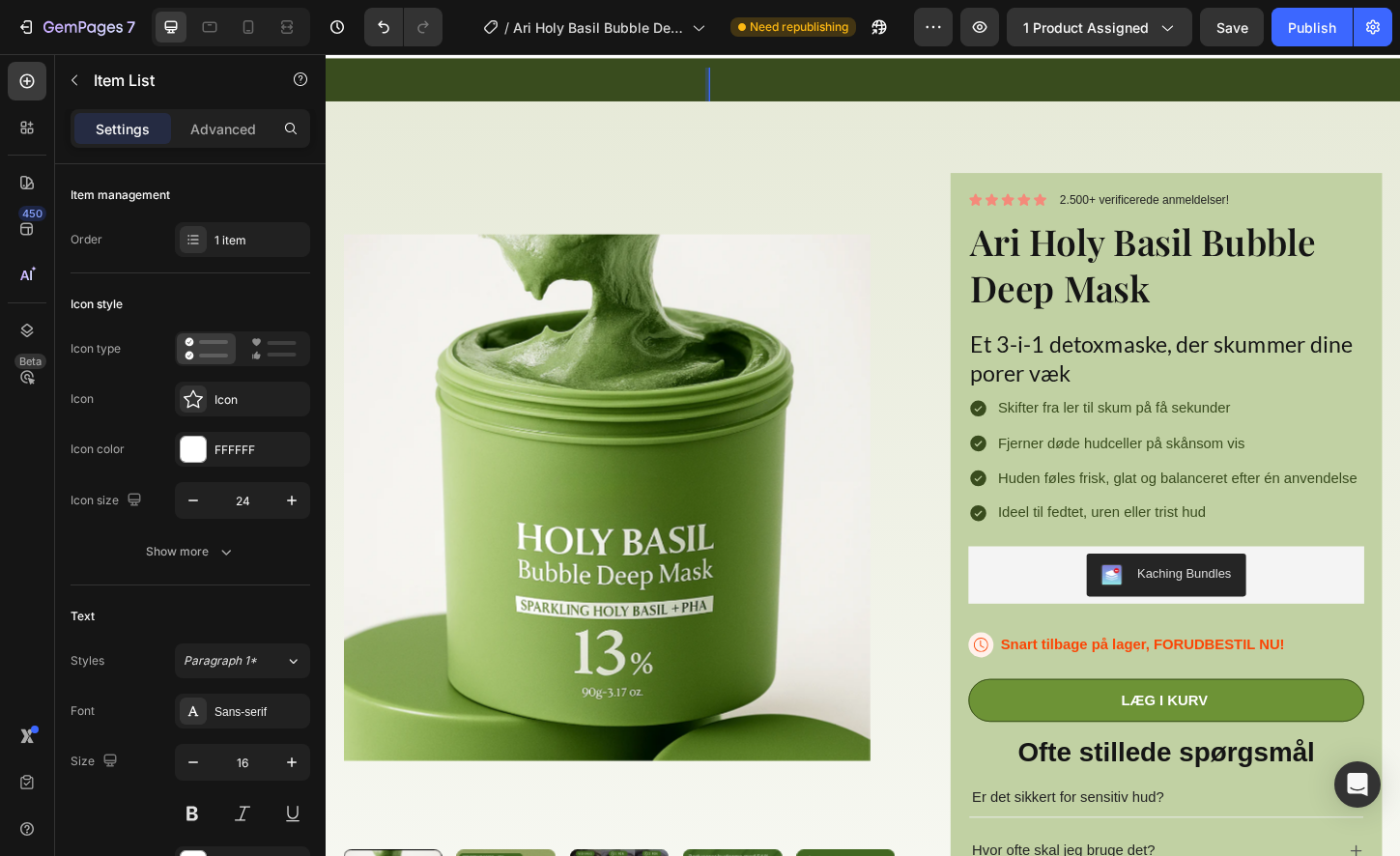 scroll, scrollTop: 42, scrollLeft: 0, axis: vertical 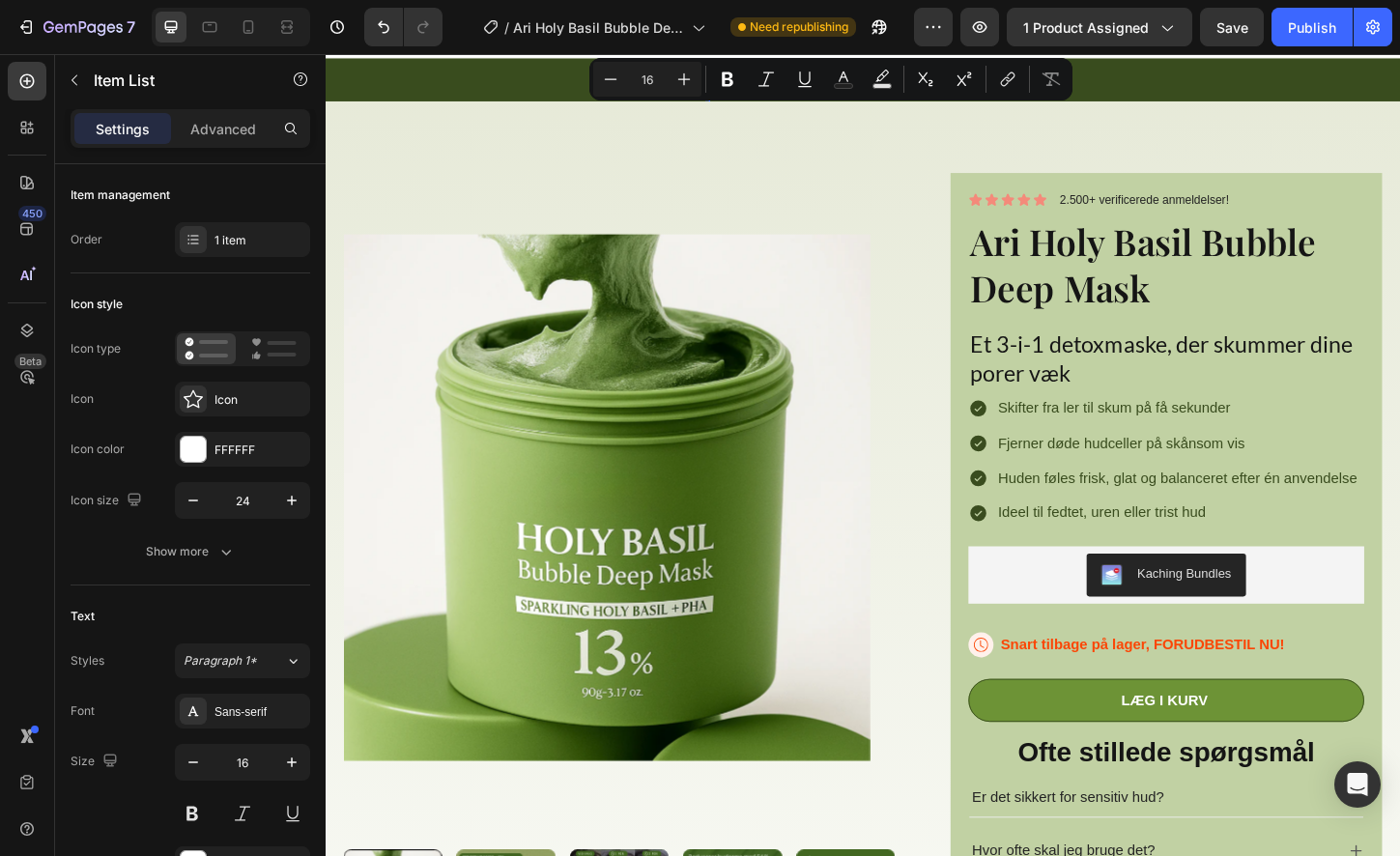 copy on "+700 5-stjernede anmeldelser" 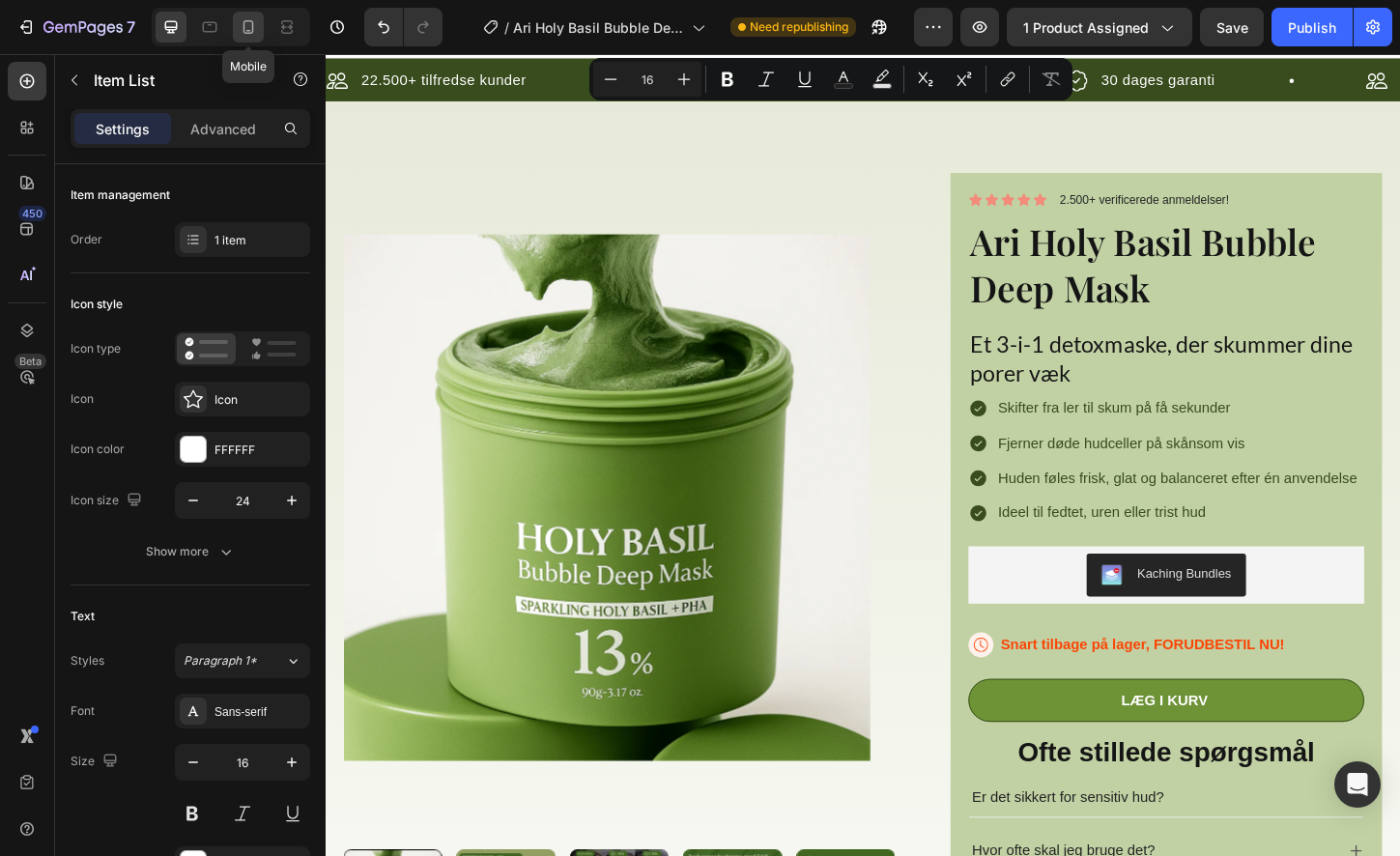 click 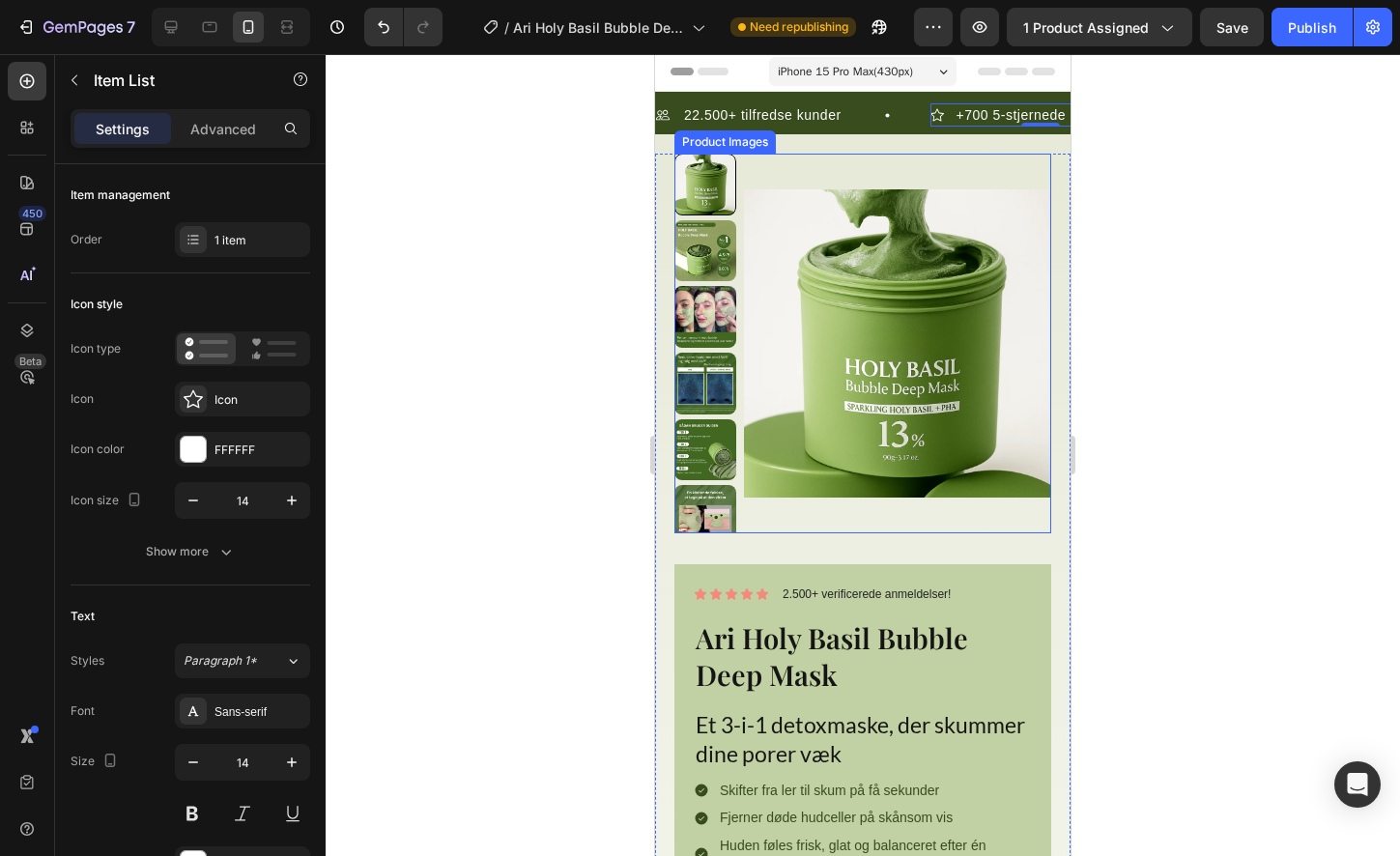 scroll, scrollTop: 0, scrollLeft: 0, axis: both 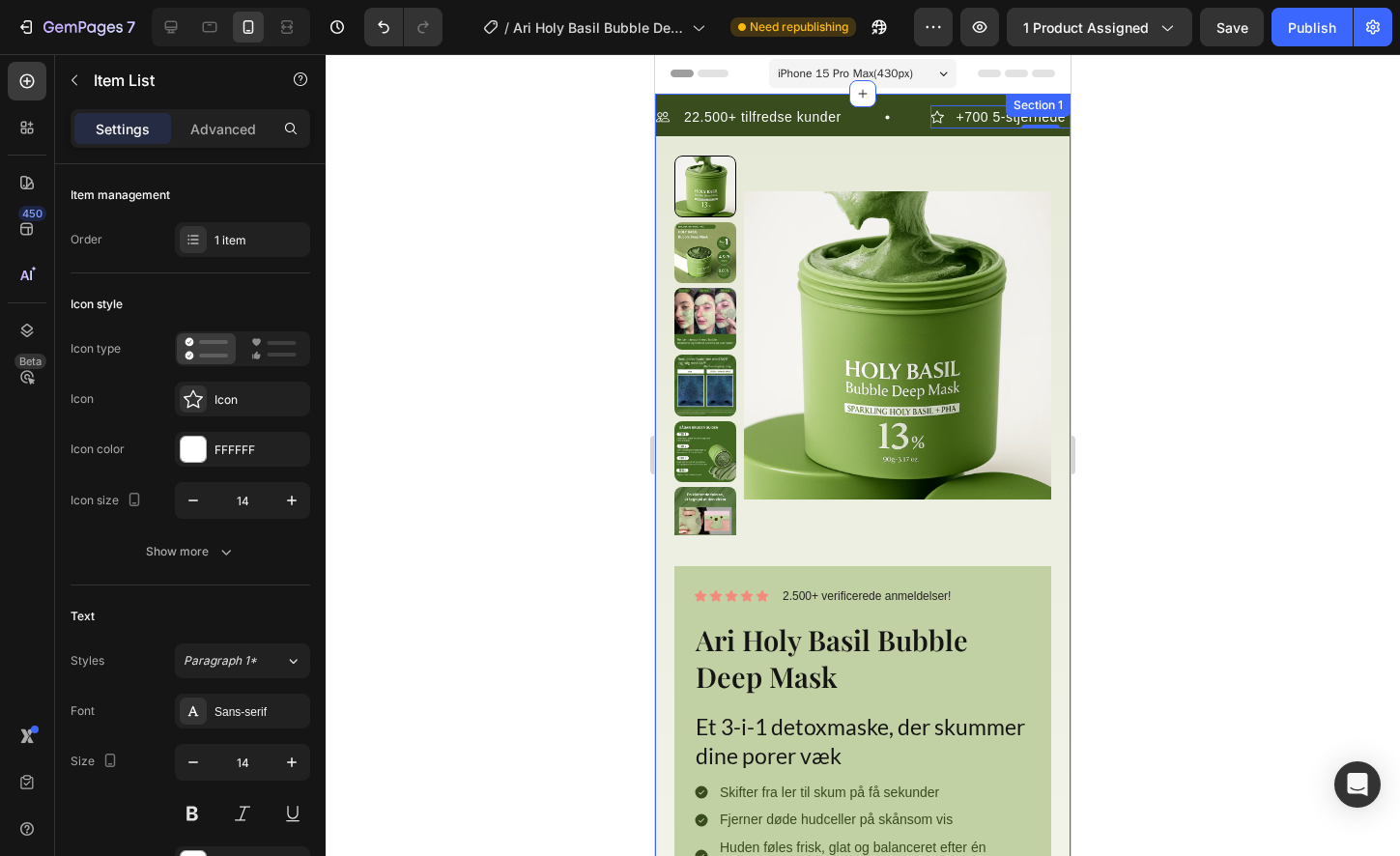 click on "22.500+ tilfredse kunder Item List
+700 5-stjernede anmeldelser Item List   0
30 dages garanti Item List
22.500+ tilfredse kunder Item List
+700 5-stjernede anmeldelser Item List   0
30 dages garanti Item List
Marquee Product Images Icon Icon Icon Icon Icon Icon List 2.500+ verificerede anmeldelser! Text Block Row Ari Holy Basil Bubble Deep Mask Product Title Row Et 3-i-1 detoxmaske, der skummer dine porer væk Heading Skifter fra ler til skum på få sekunder Fjerner døde hudceller på skånsom vis Huden føles frisk, glat og balanceret efter én anvendelse Ideel til fedtet, uren eller trist hud Item List Kaching Bundles Kaching Bundles Row
Icon Snart tilbage på lager, FORUDBESTIL NU! Stock Counter Row Læg i kurv        Add to Cart Ofte stillede spørgsmål Heading
Accordion" at bounding box center (863, 956) 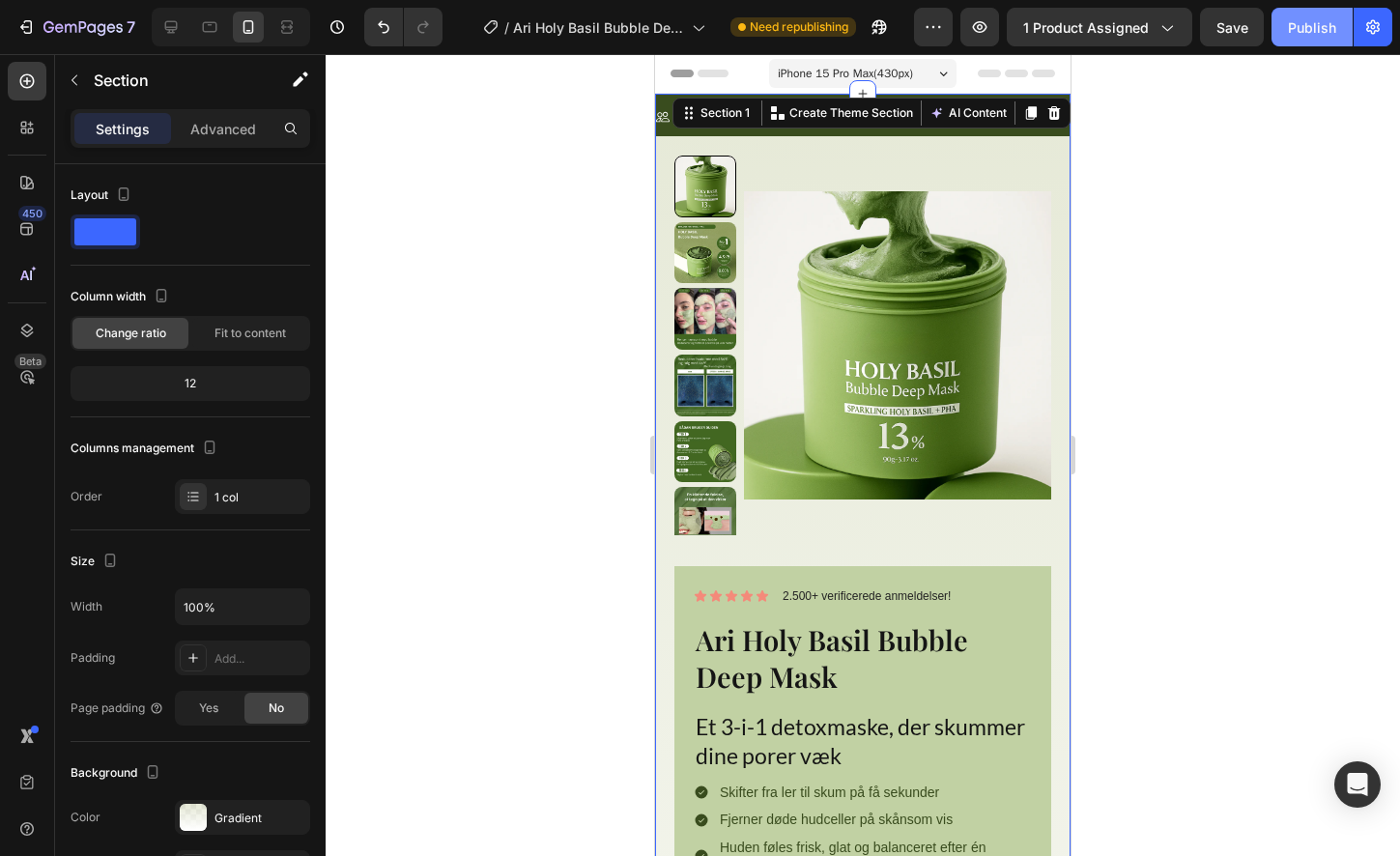 click on "Publish" 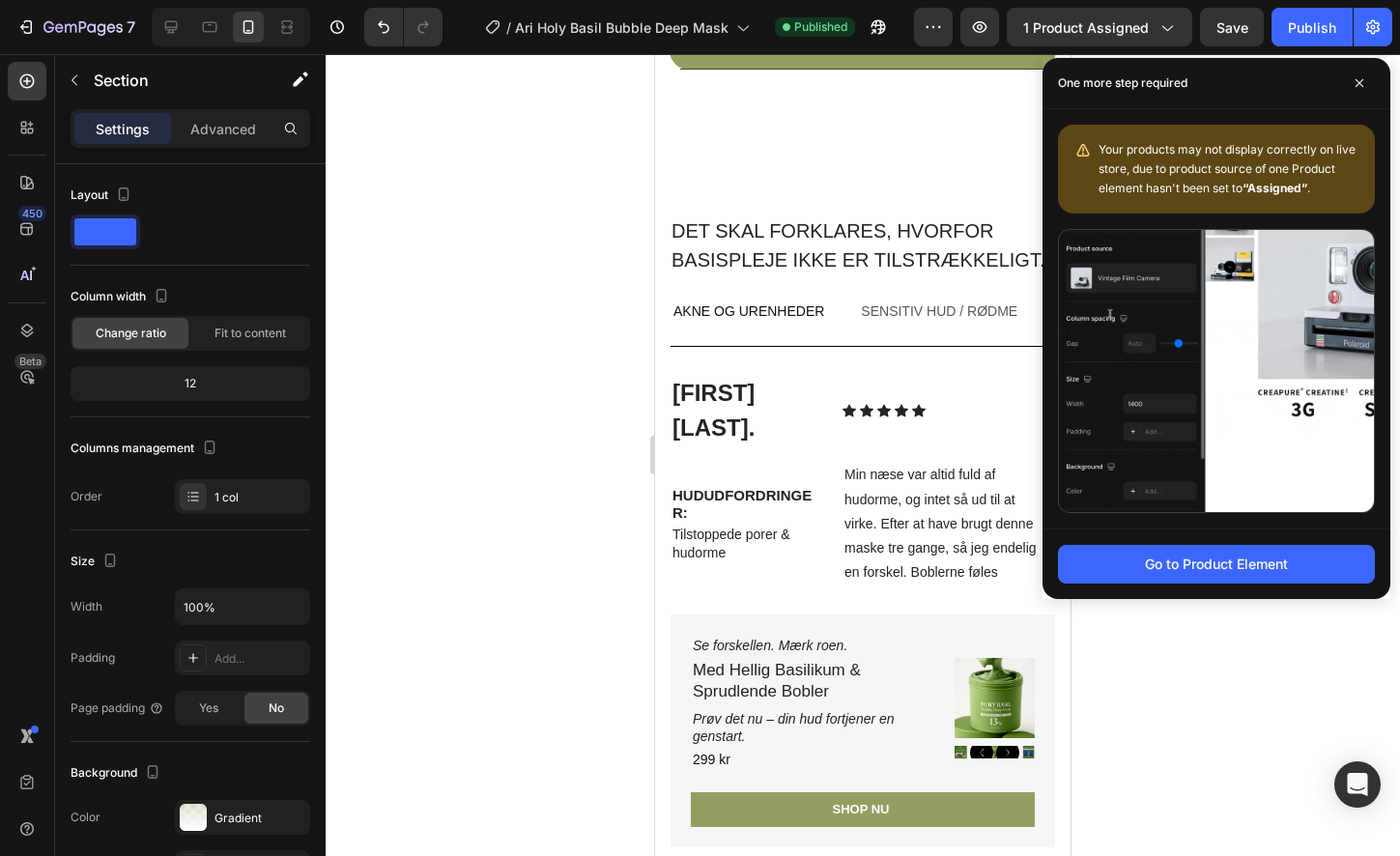 scroll, scrollTop: 6025, scrollLeft: 0, axis: vertical 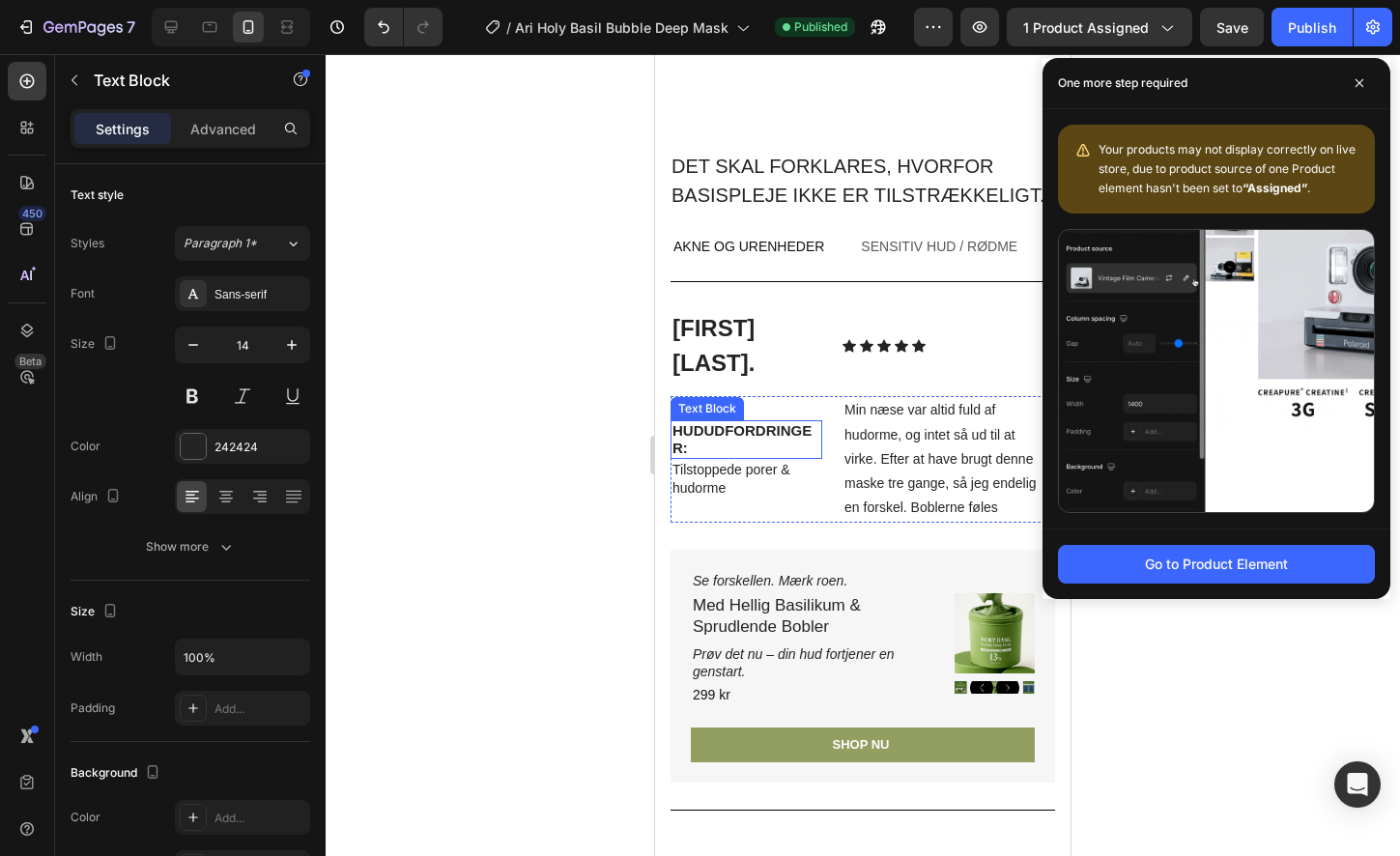 click on "HUDUDFORDRINGER:" at bounding box center [746, 440] 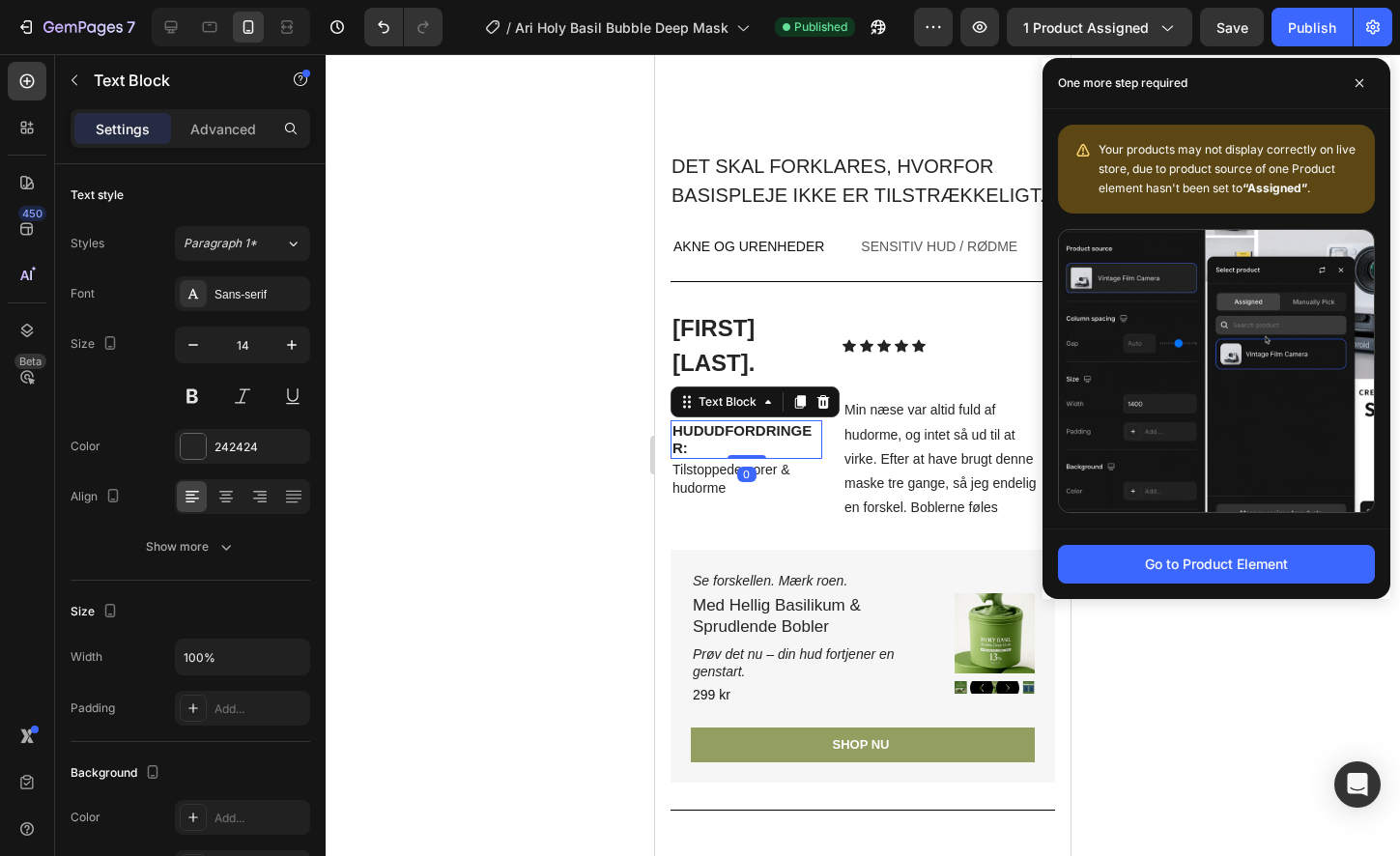 click on "HUDUDFORDRINGER:" at bounding box center [746, 440] 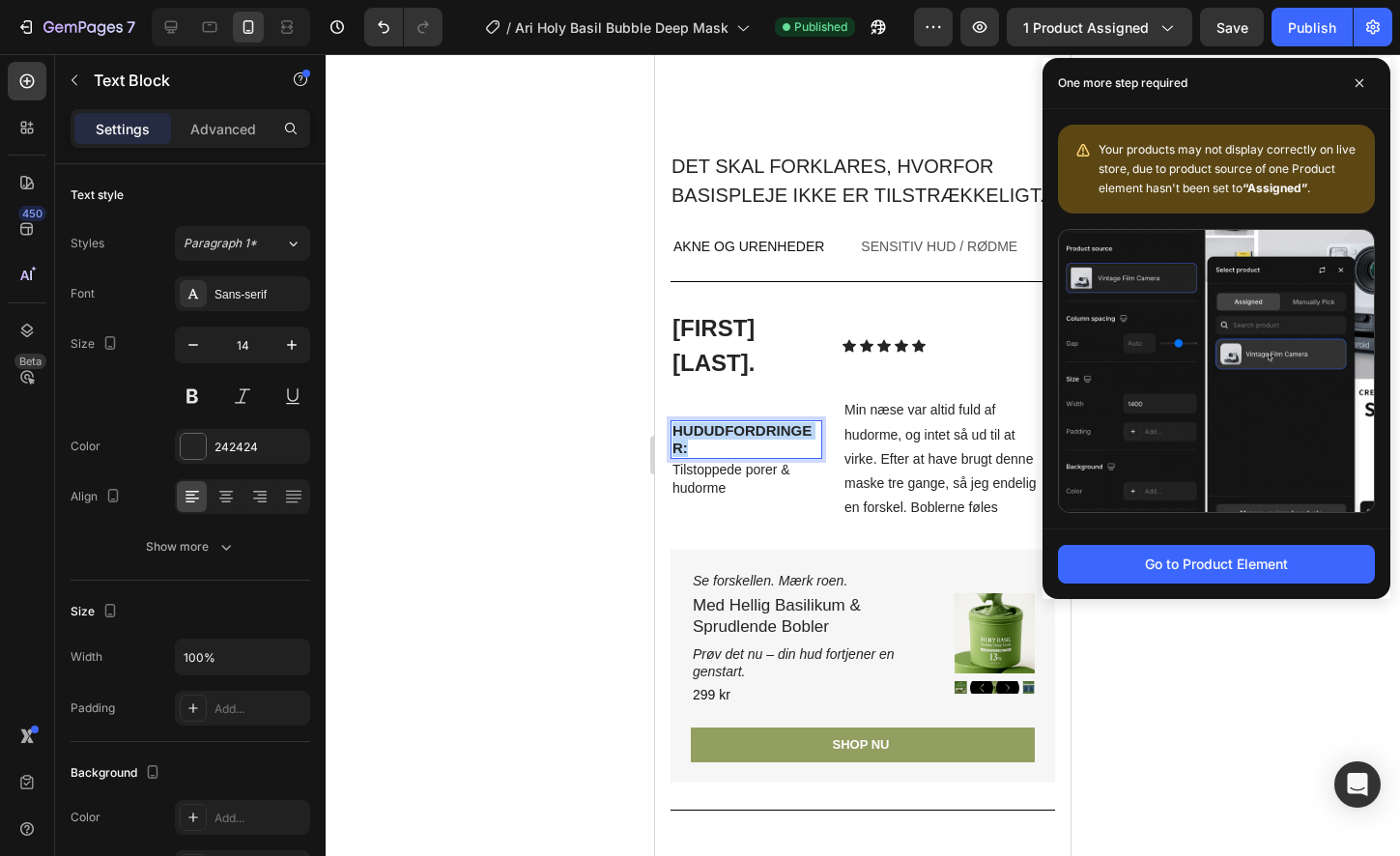 click on "HUDUDFORDRINGER:" at bounding box center (746, 440) 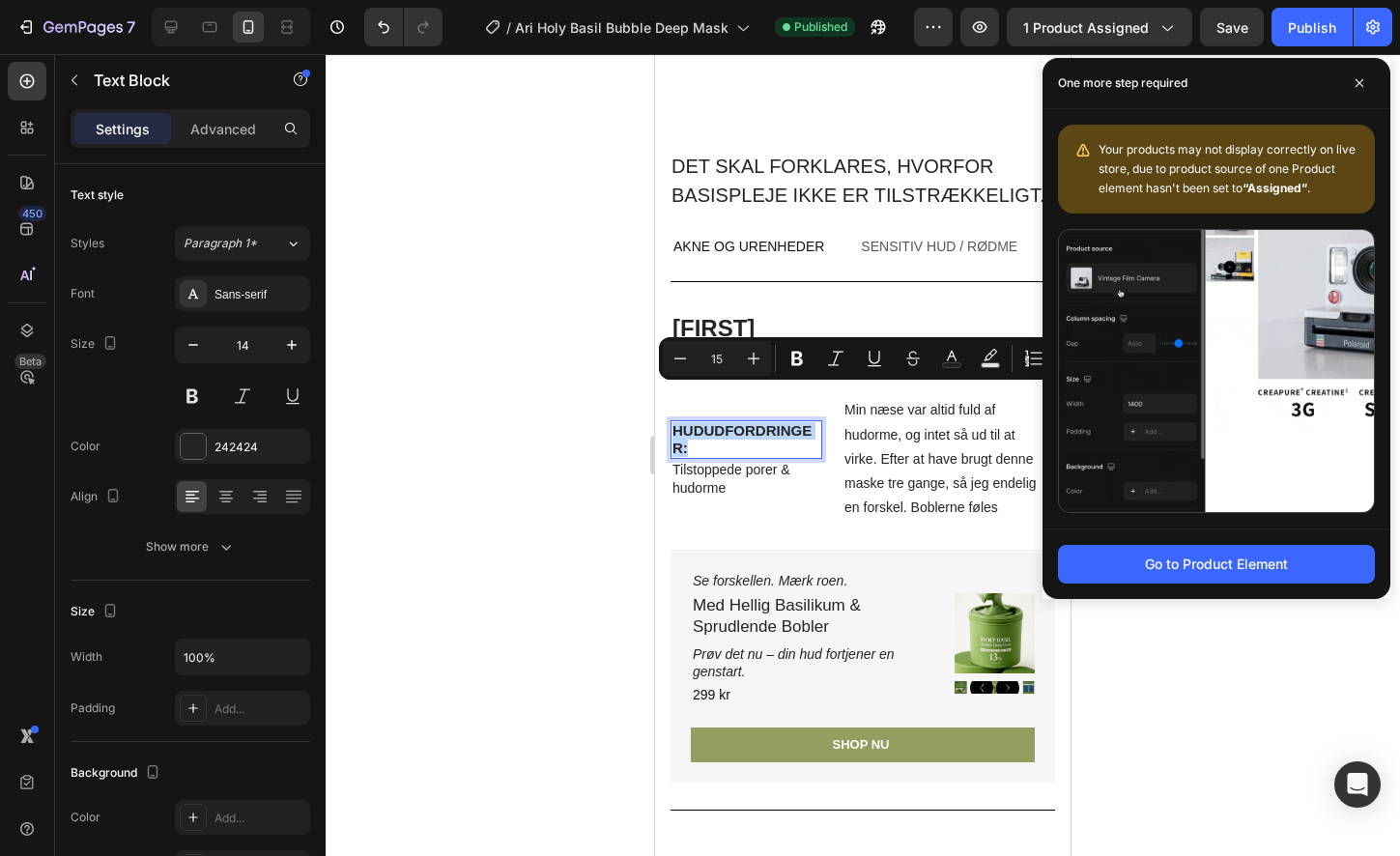 copy on "HUDUDFORDRINGER:" 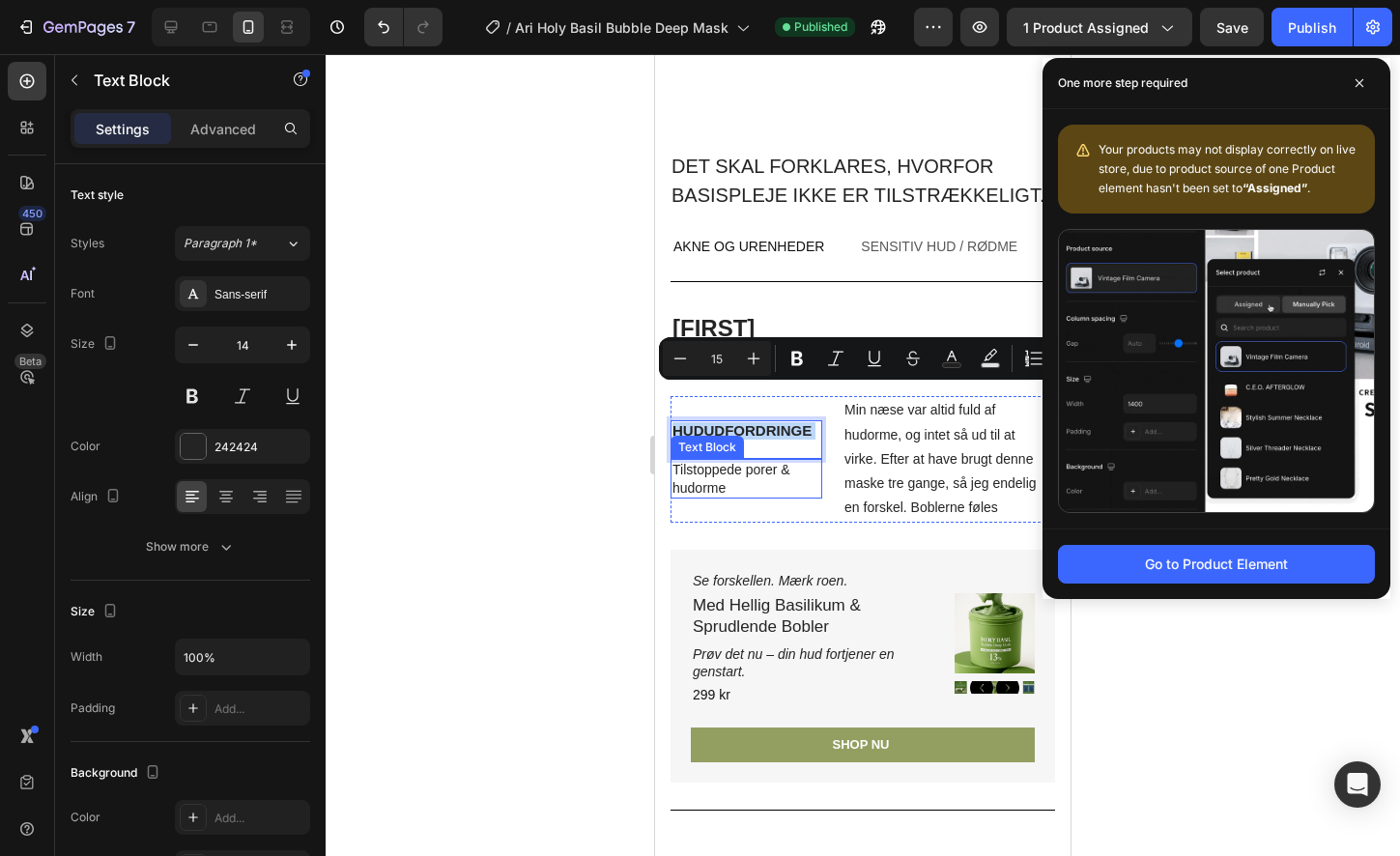 type on "14" 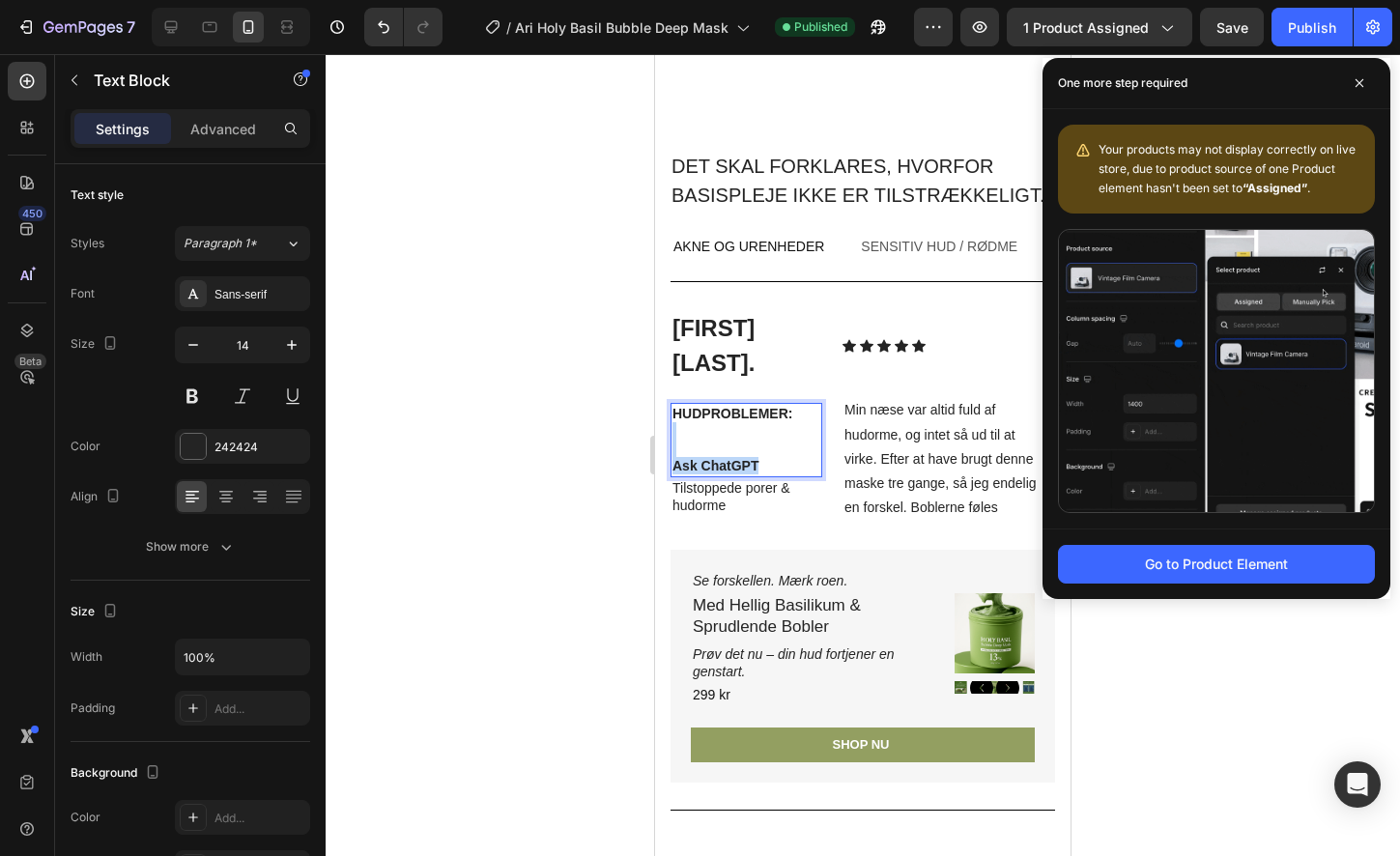 drag, startPoint x: 793, startPoint y: 429, endPoint x: 673, endPoint y: 402, distance: 123 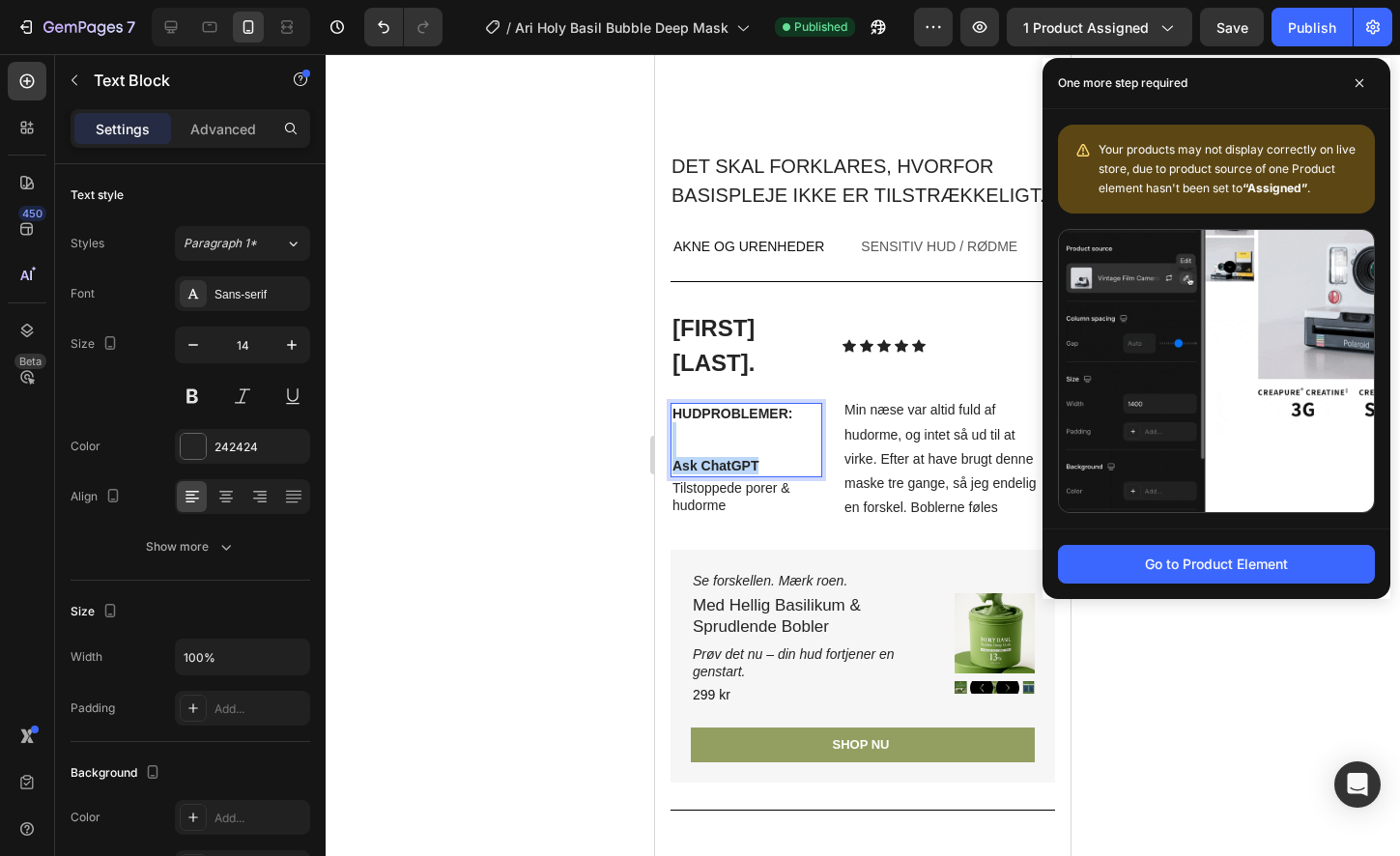 click on "HUDPROBLEMER: Ask ChatGPT" at bounding box center [746, 440] 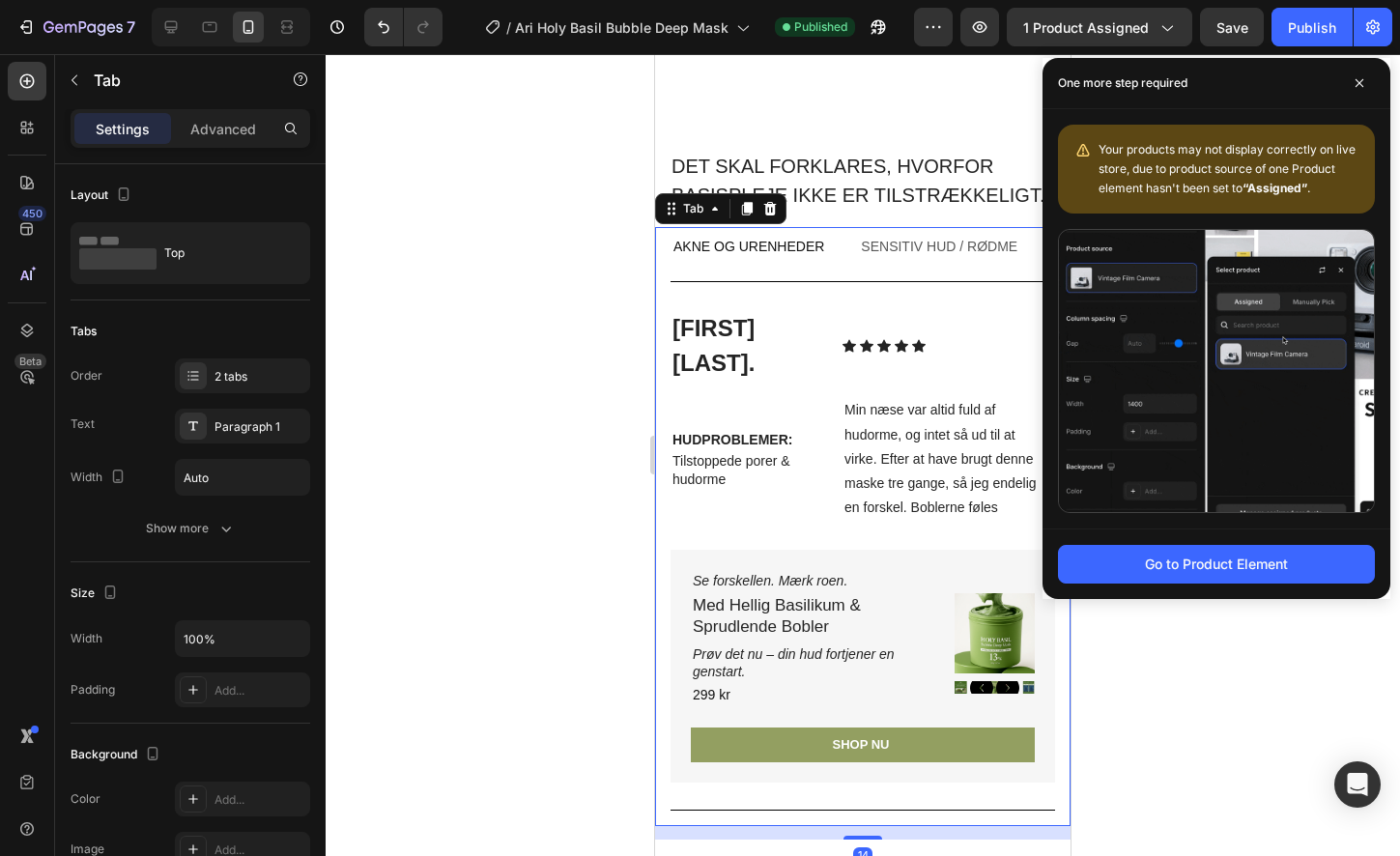 click on "Sensitiv hud / Rødme" at bounding box center (939, 246) 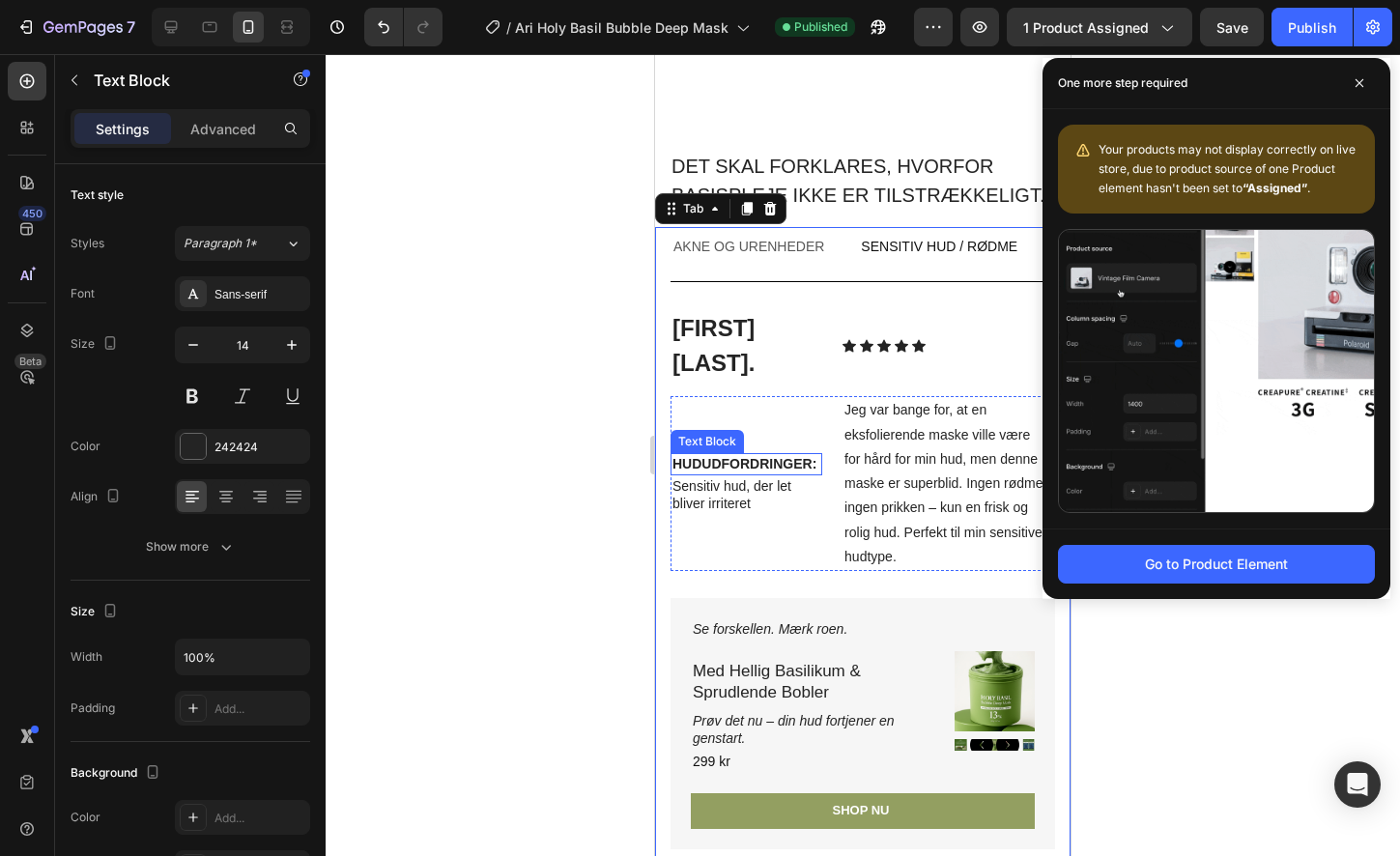 click on "HUDUDFORDRINGER:" at bounding box center (744, 464) 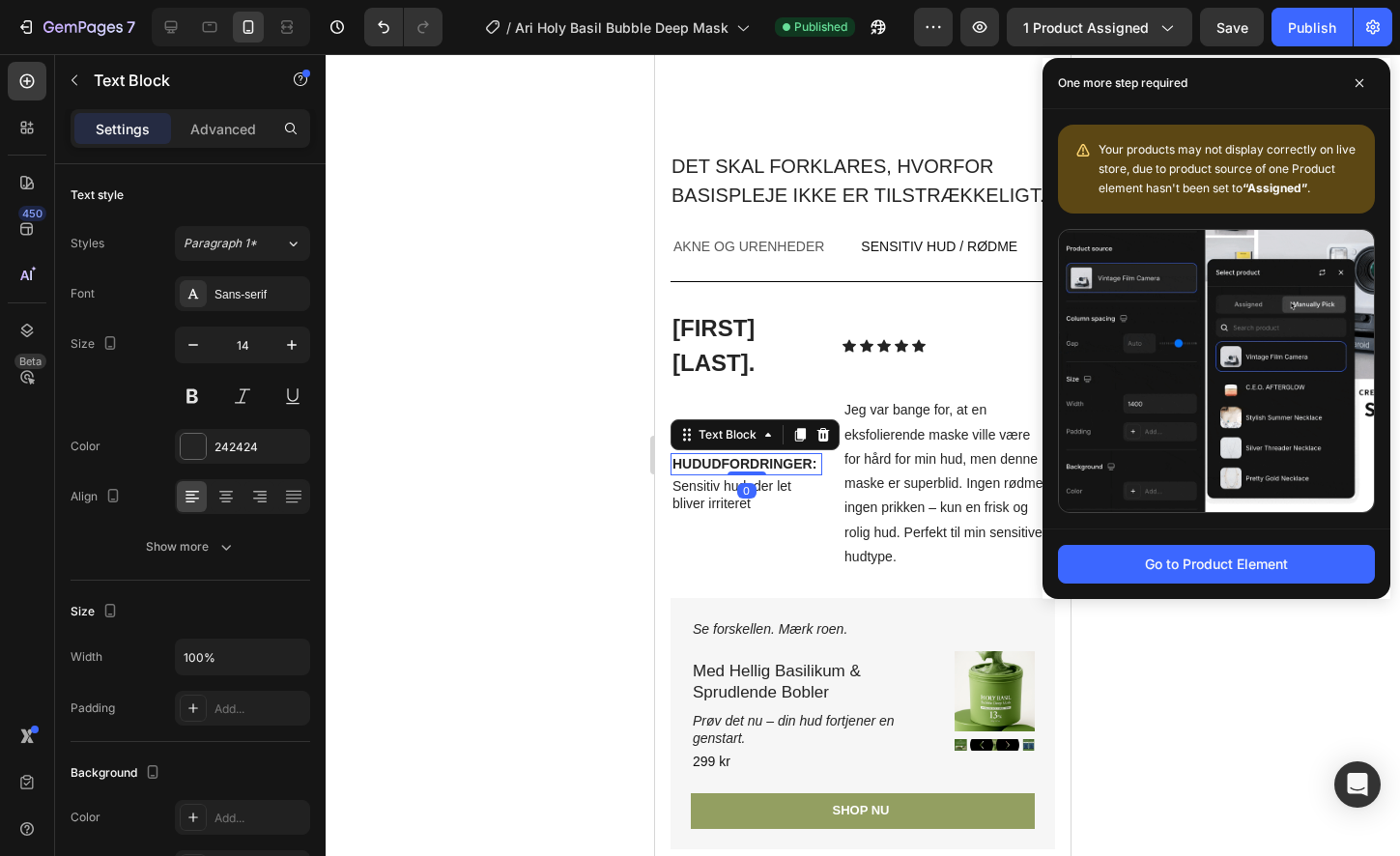 click on "HUDUDFORDRINGER:" at bounding box center [744, 464] 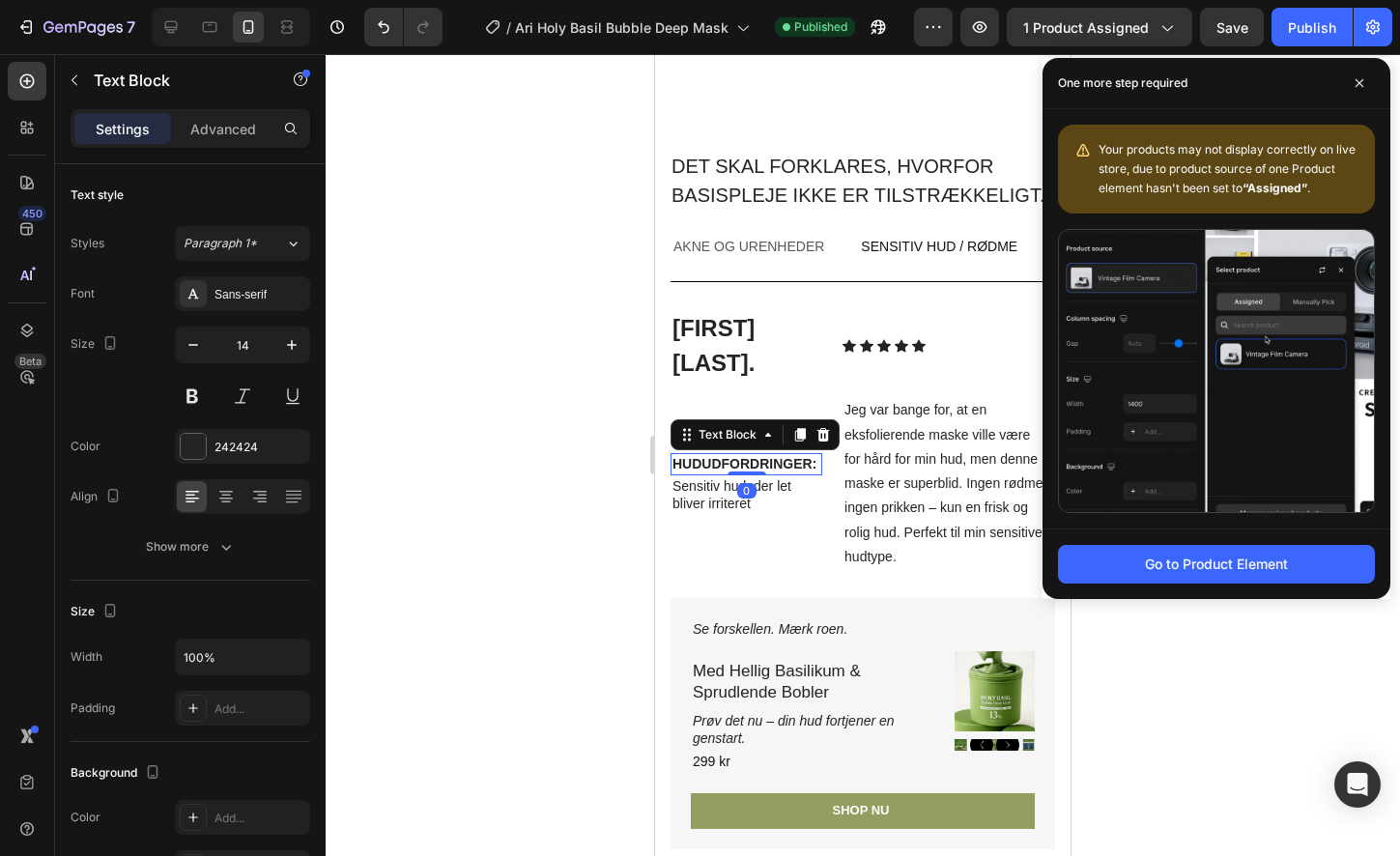 click on "HUDUDFORDRINGER:" at bounding box center (744, 464) 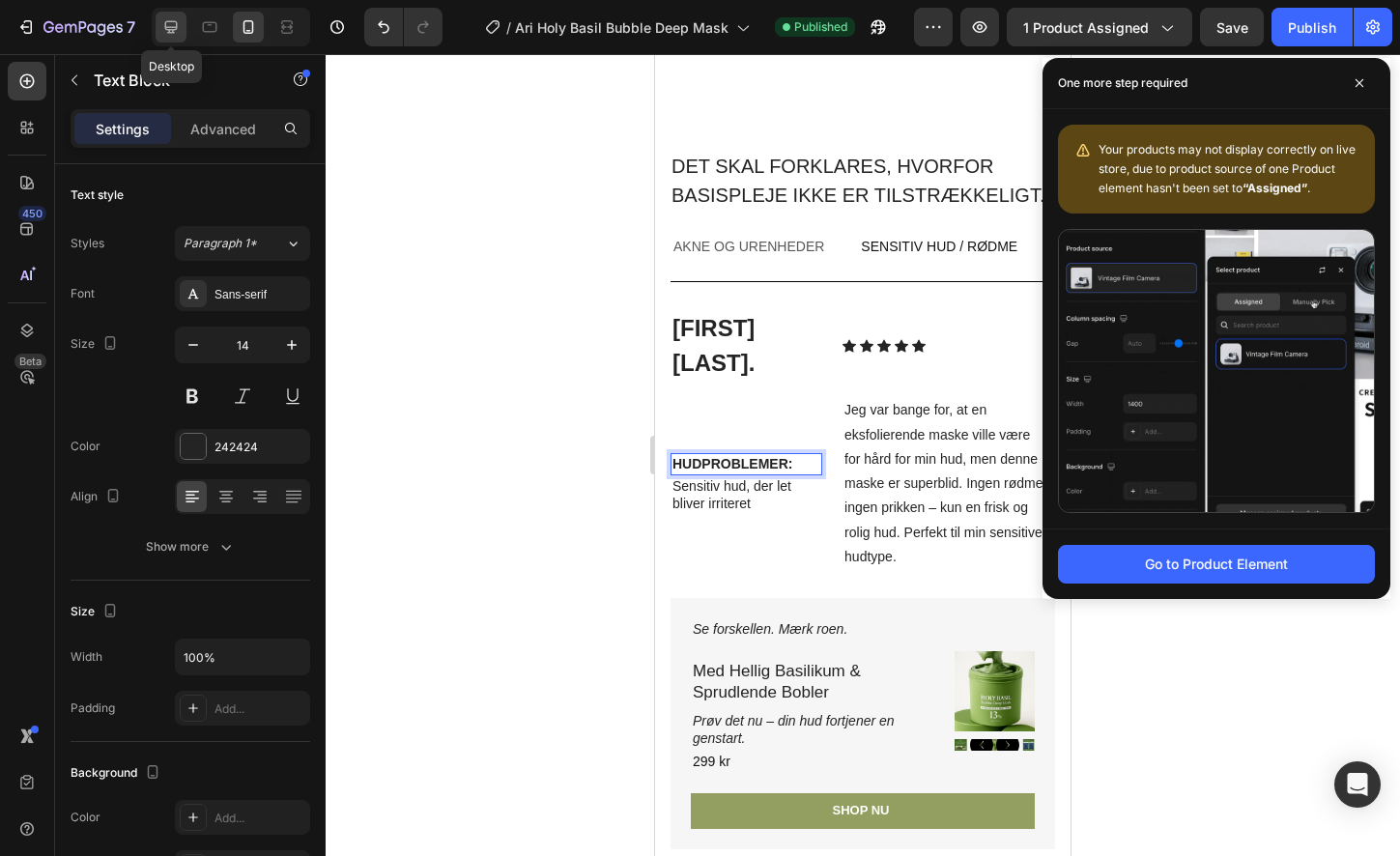 click 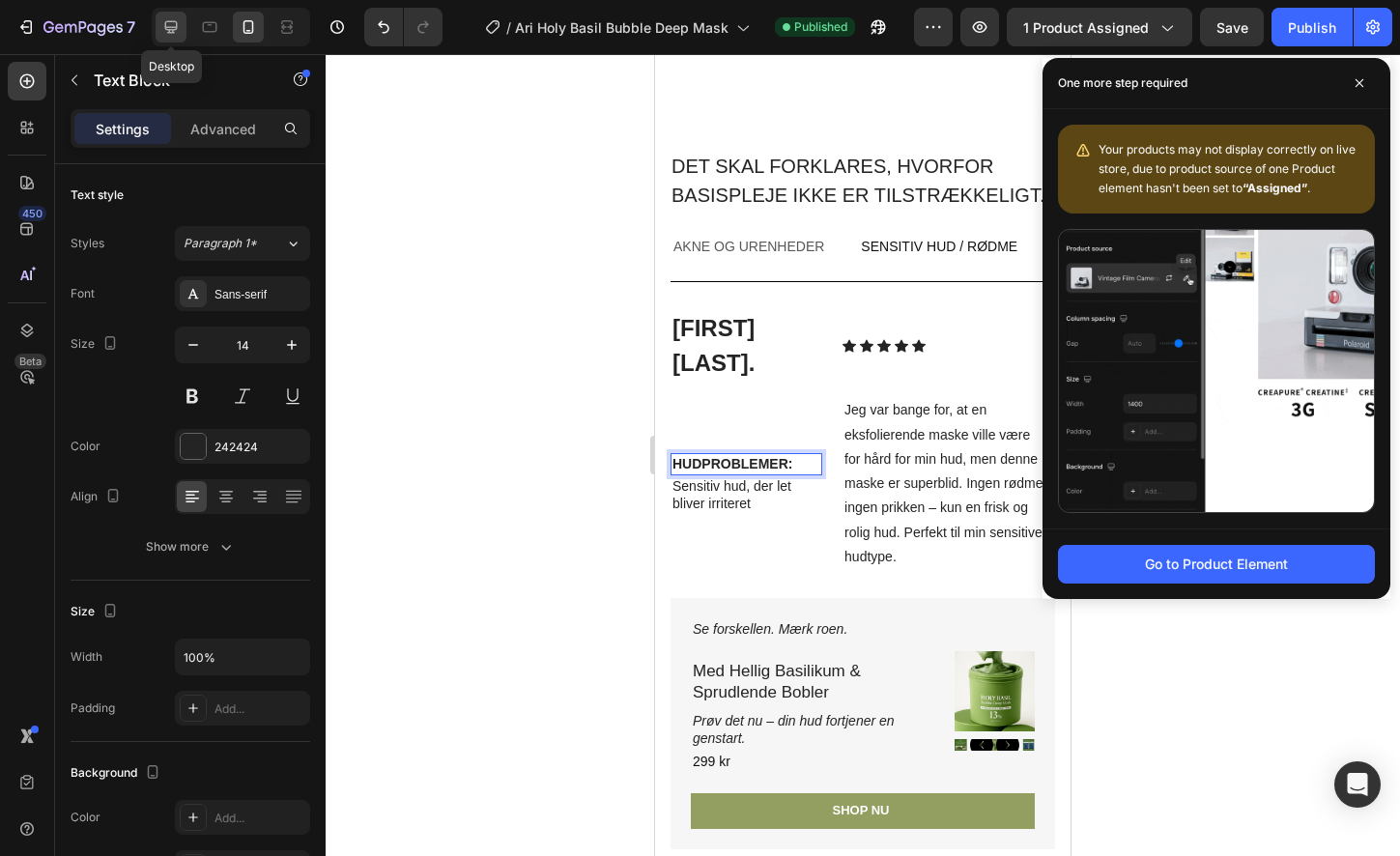 type on "16" 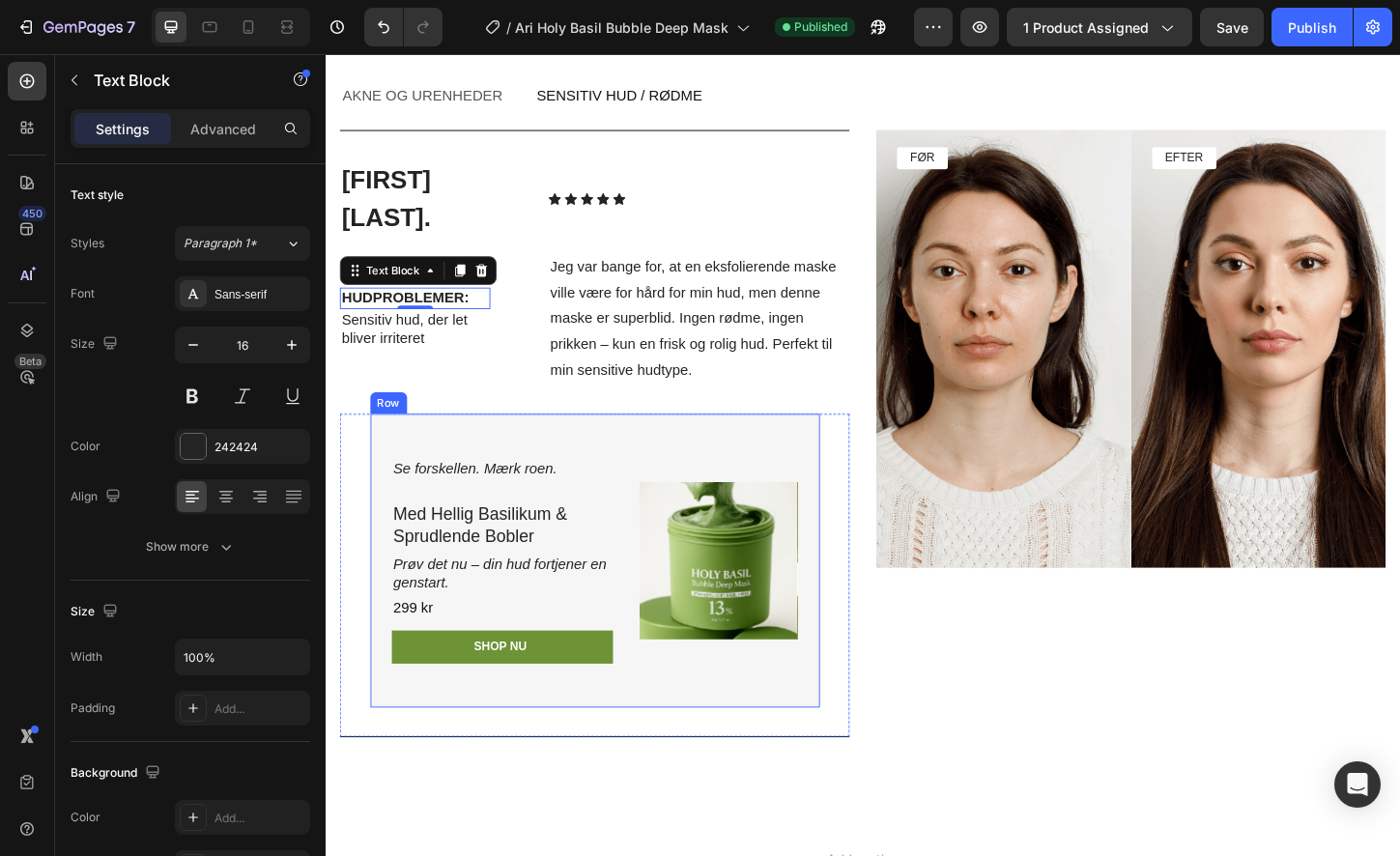 scroll, scrollTop: 6536, scrollLeft: 0, axis: vertical 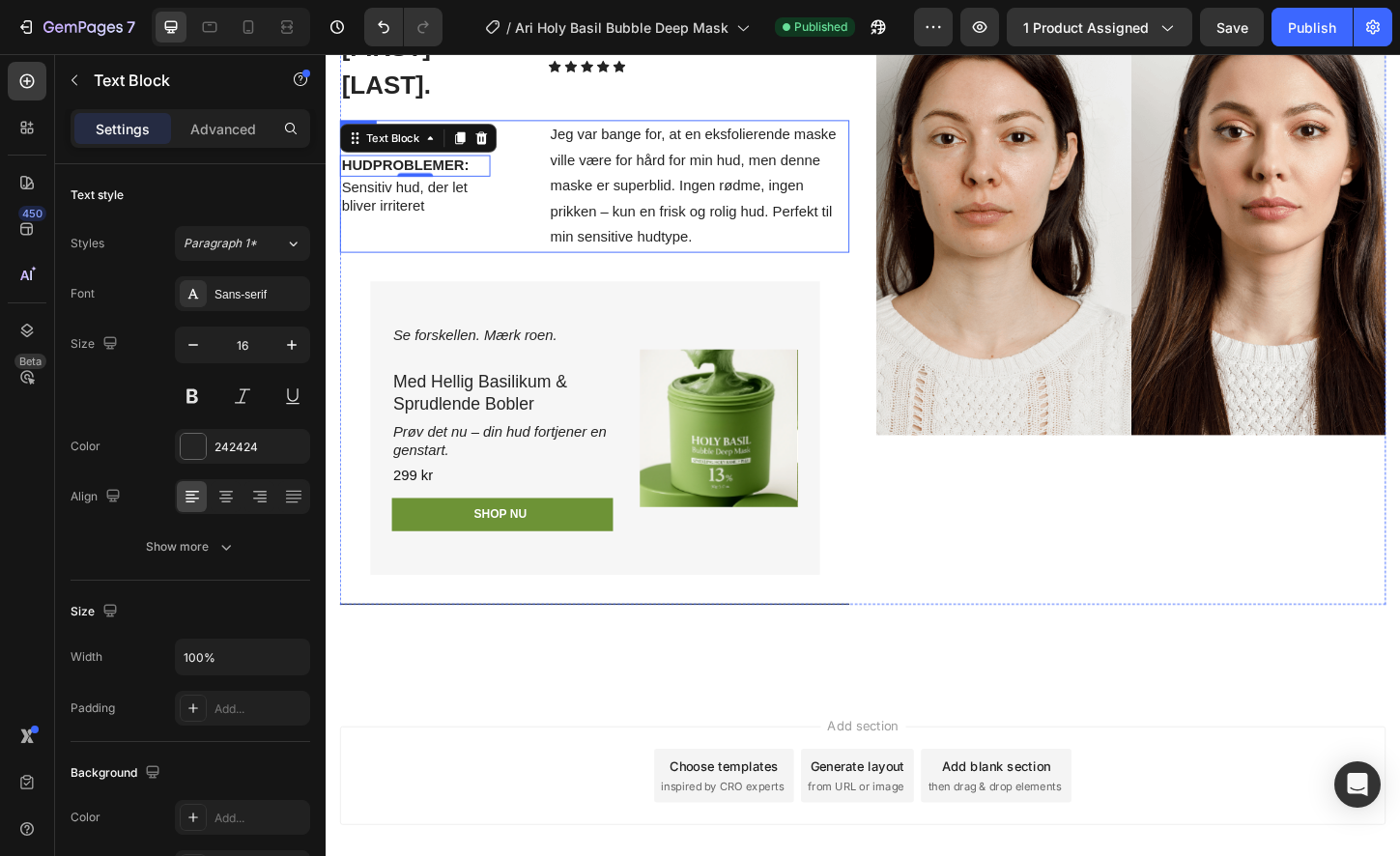 click on "HUDPROBLEMER: Text Block   0 Sensitiv hud, der let bliver irriteret Text Block Jeg var bange for, at en eksfolierende maske ville være for hård for min hud, men denne maske er superblid. Ingen rødme, ingen prikken – kun en frisk og rolig hud. Perfekt til min sensitive hudtype. Text Block Row" at bounding box center [615, 197] 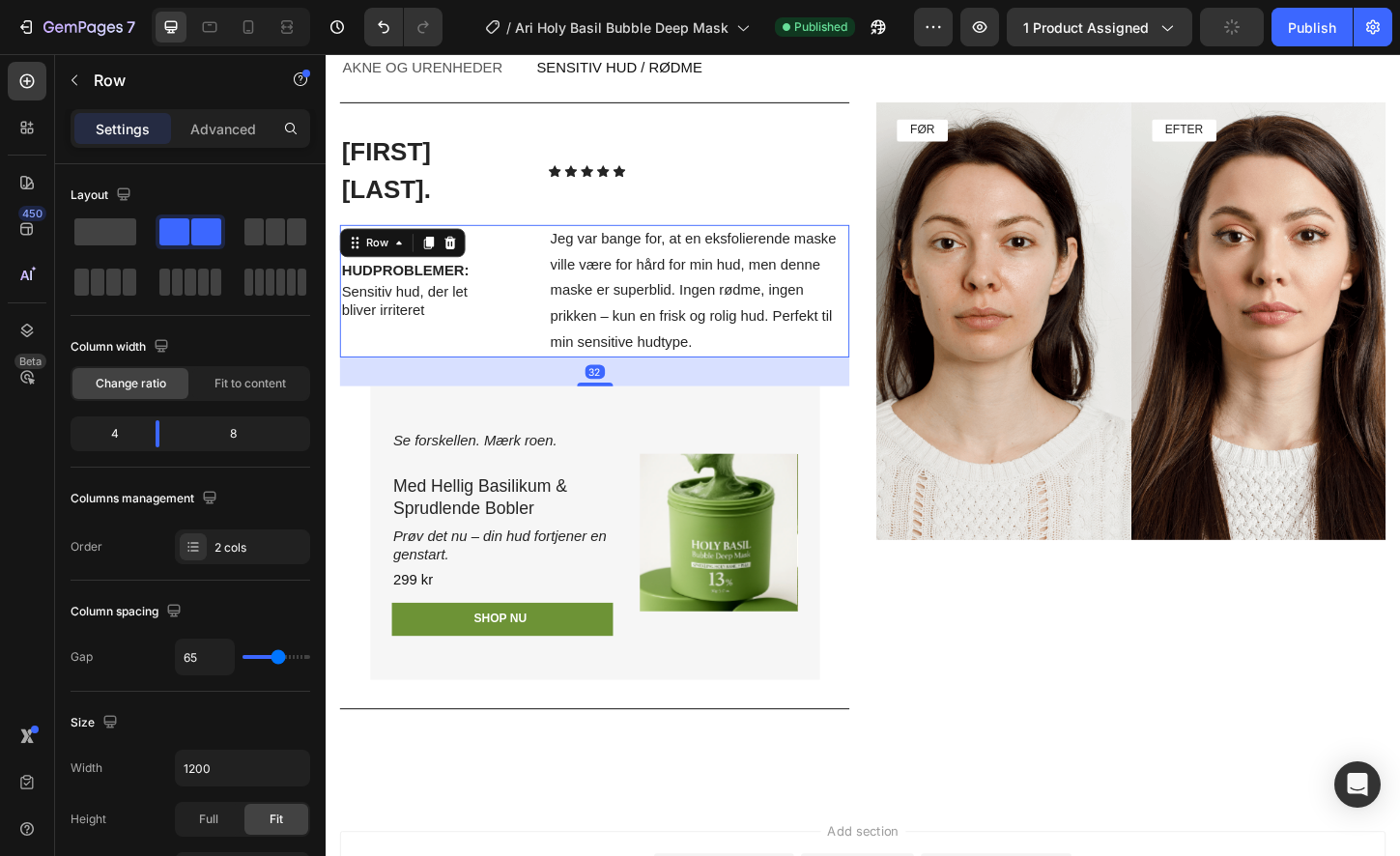scroll, scrollTop: 6332, scrollLeft: 0, axis: vertical 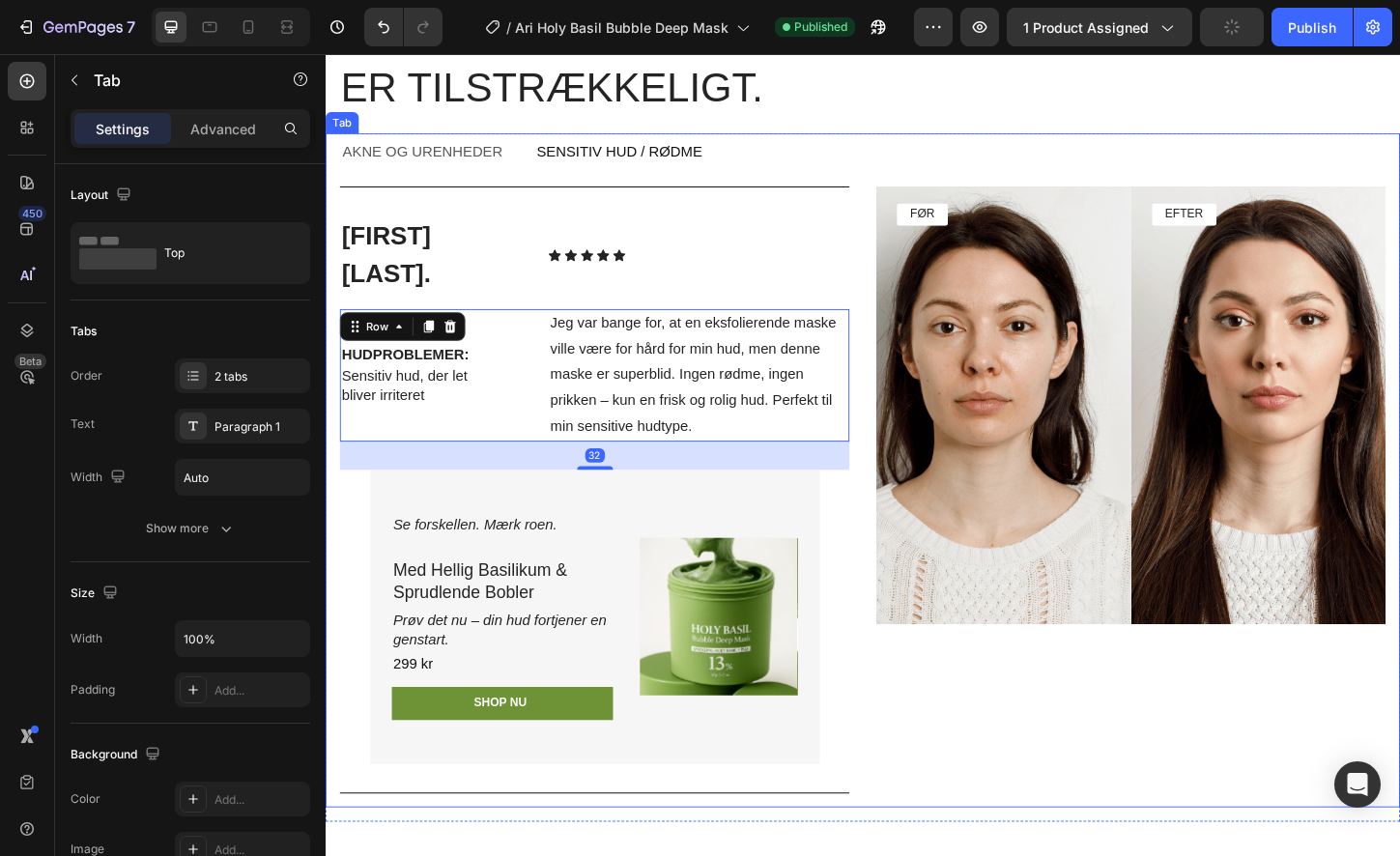 click on "Akne og urenheder" at bounding box center [430, 160] 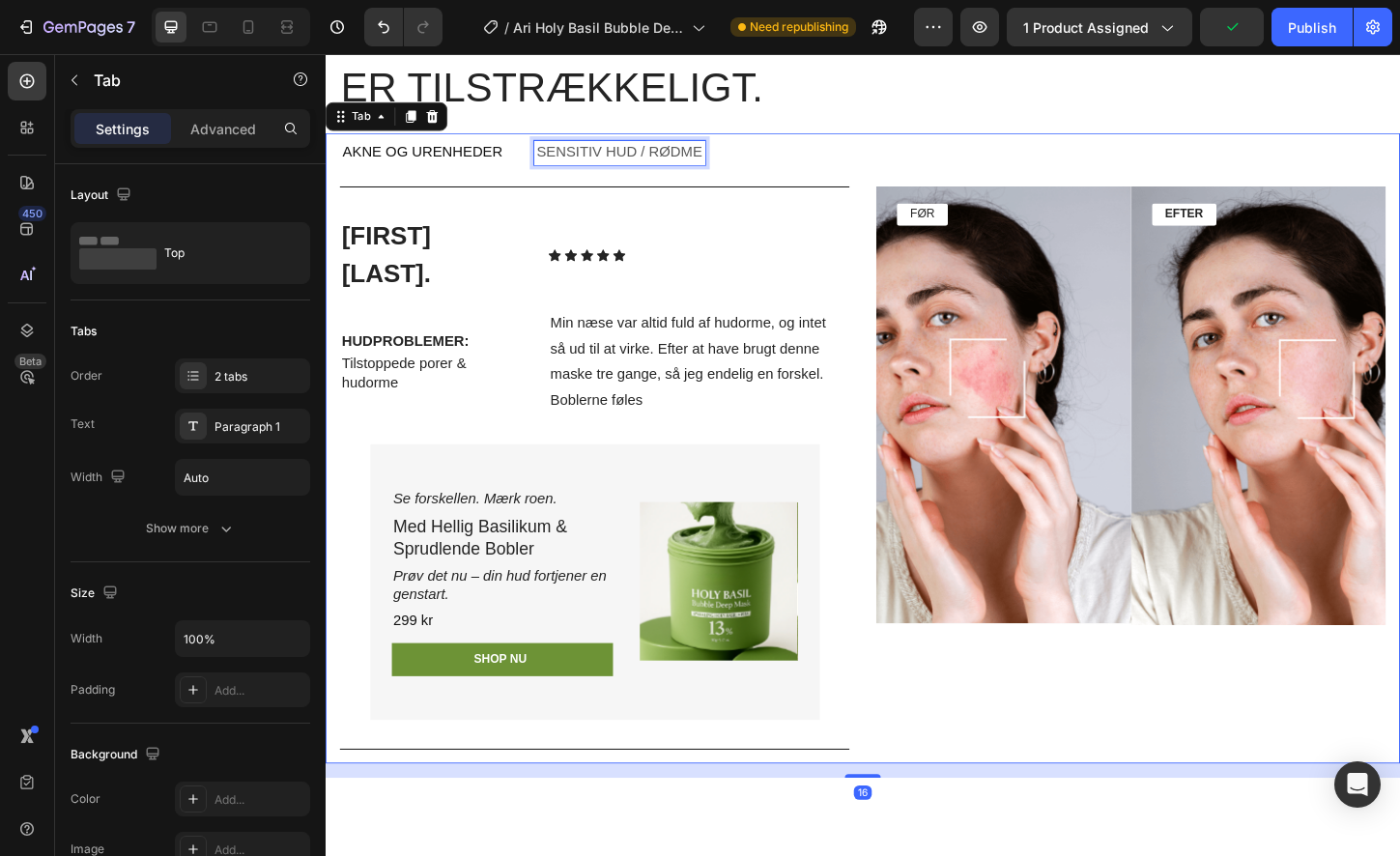 click on "Sensitiv hud / Rødme" at bounding box center [643, 160] 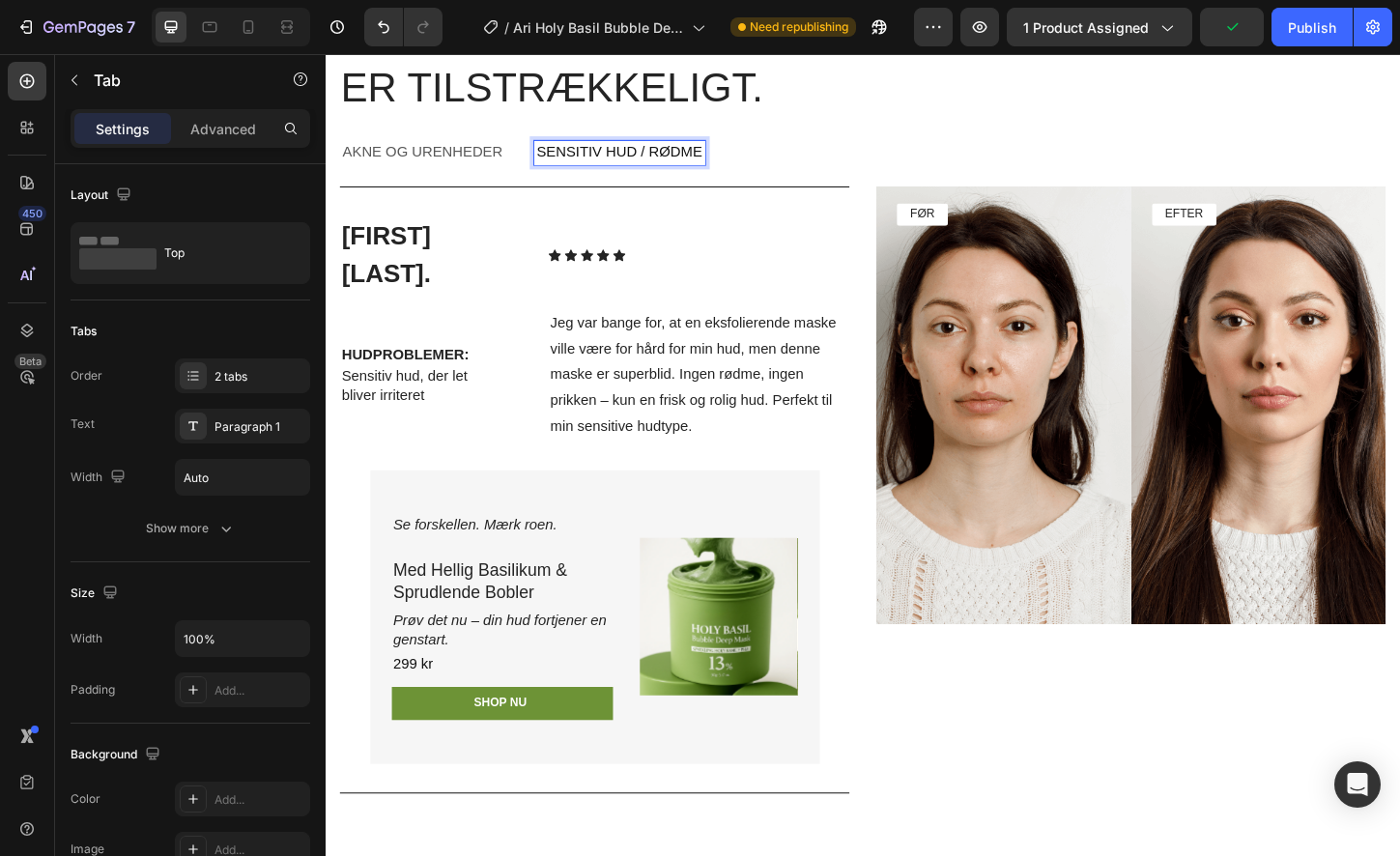 click on "Akne og urenheder" at bounding box center (430, 160) 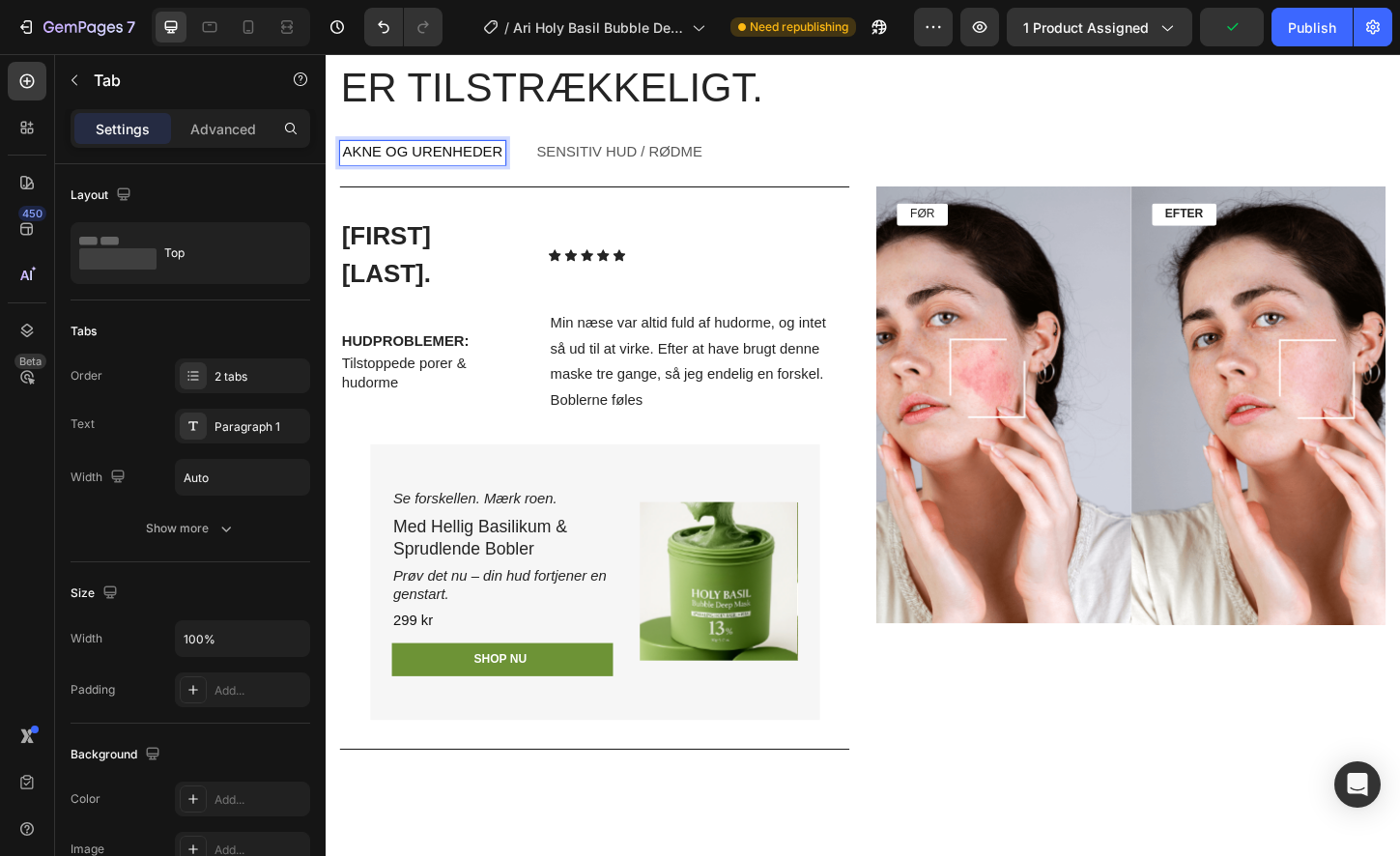 click on "Sensitiv hud / Rødme" at bounding box center [643, 160] 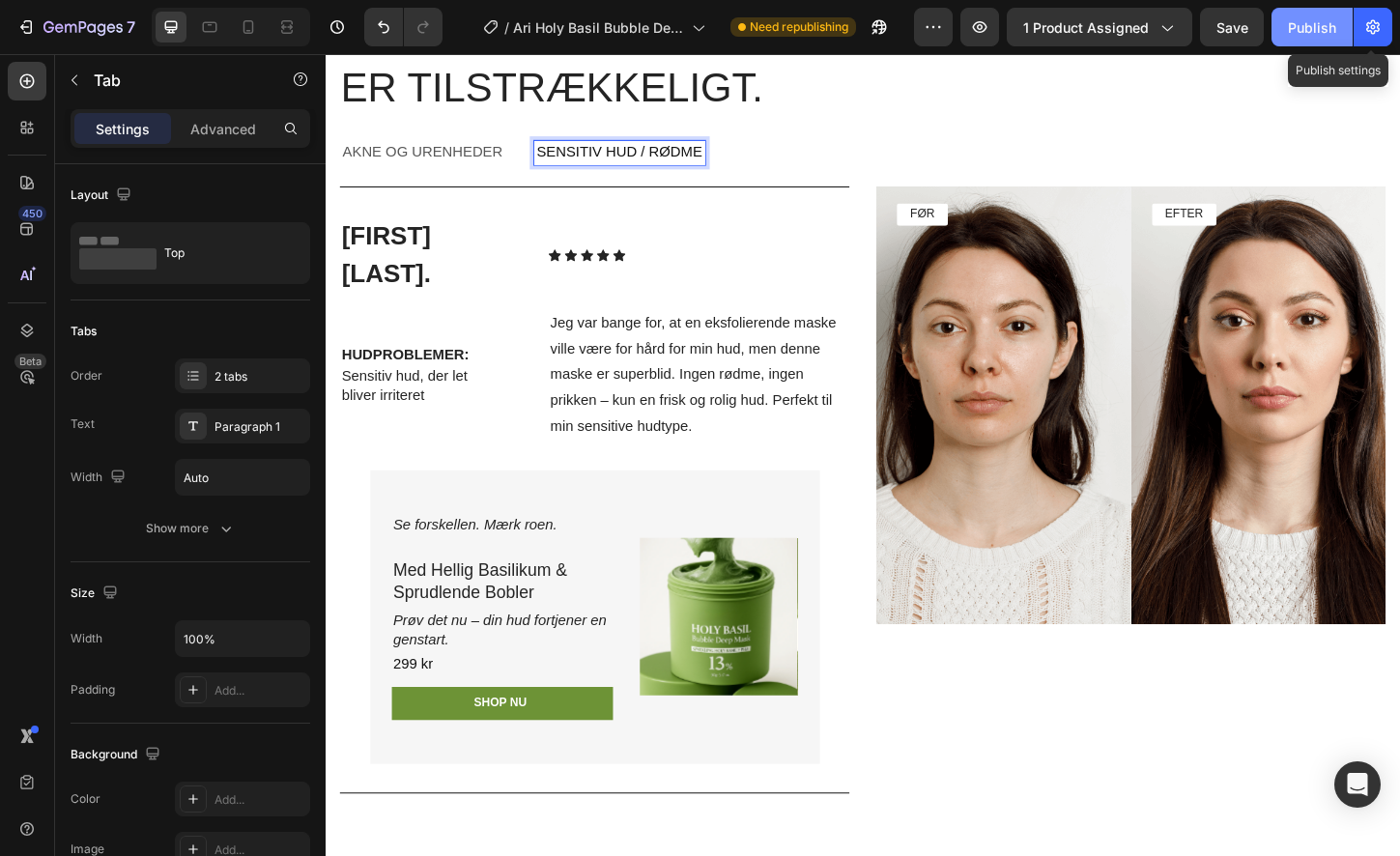 click on "Publish" at bounding box center [1312, 27] 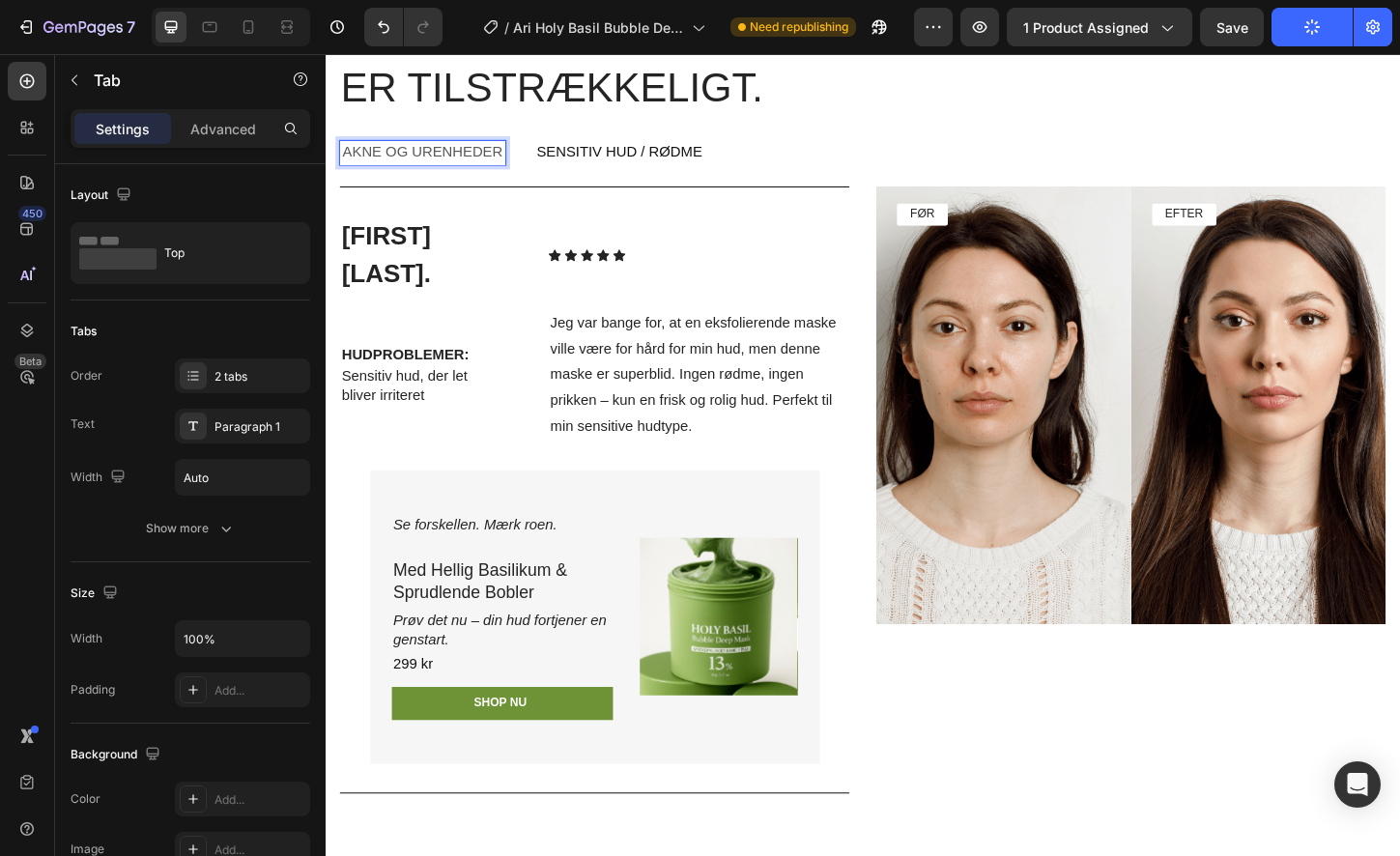 click on "Akne og urenheder" at bounding box center [430, 160] 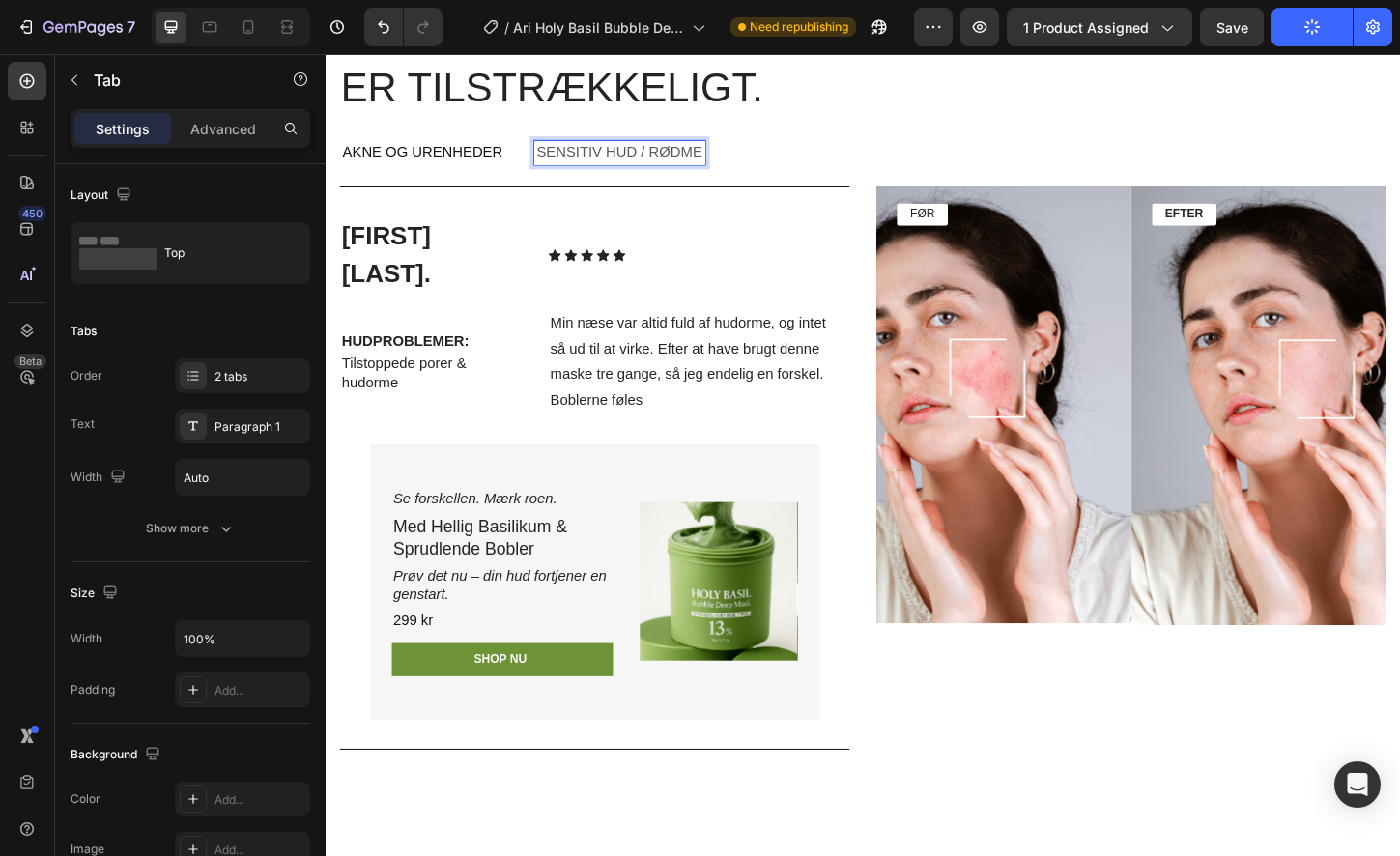 click on "Sensitiv hud / Rødme" at bounding box center (643, 160) 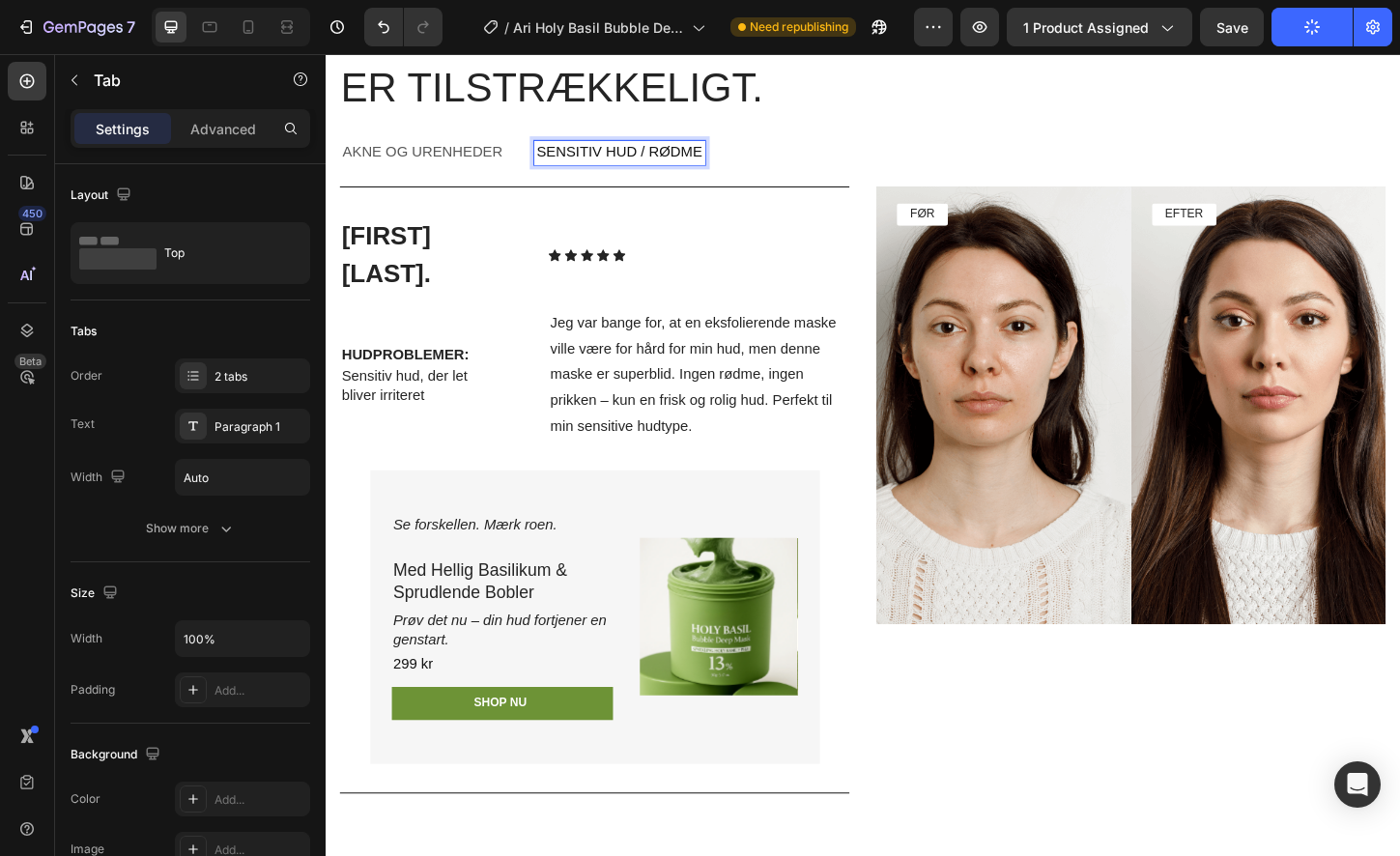 click on "Akne og urenheder" at bounding box center [430, 160] 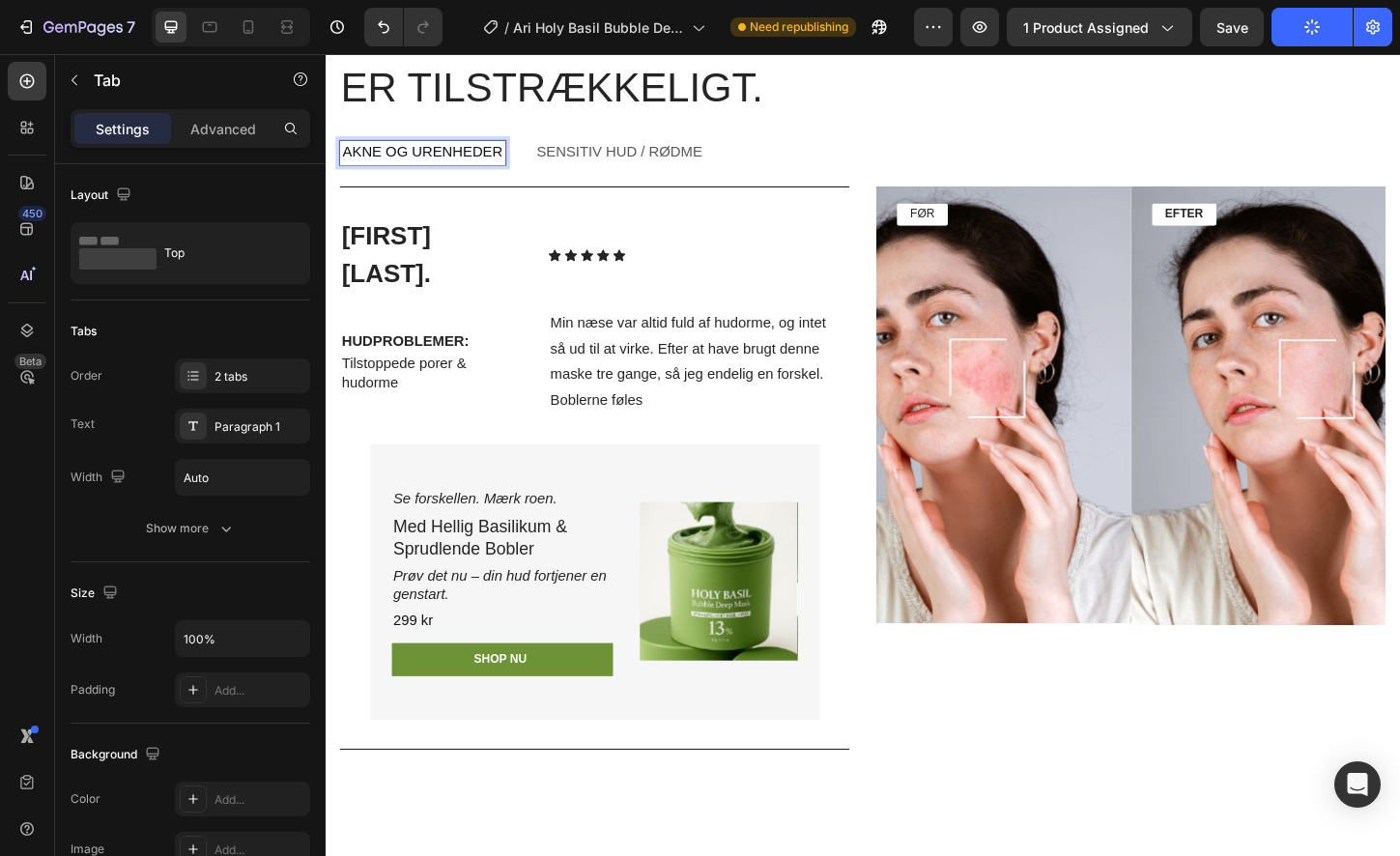 click on "Sensitiv hud / Rødme" at bounding box center (643, 160) 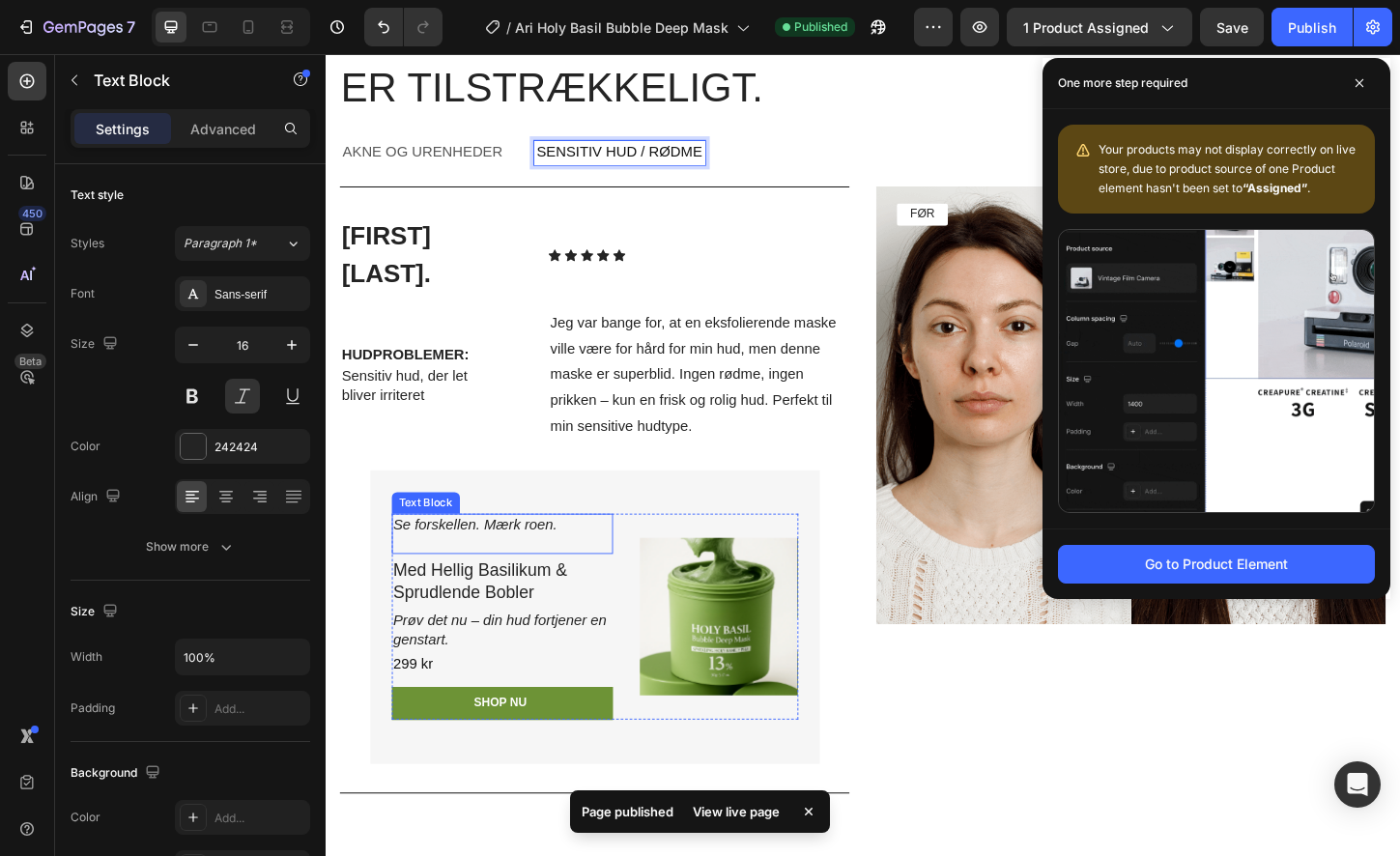 click on "Se forskellen. Mærk roen." at bounding box center [516, 573] 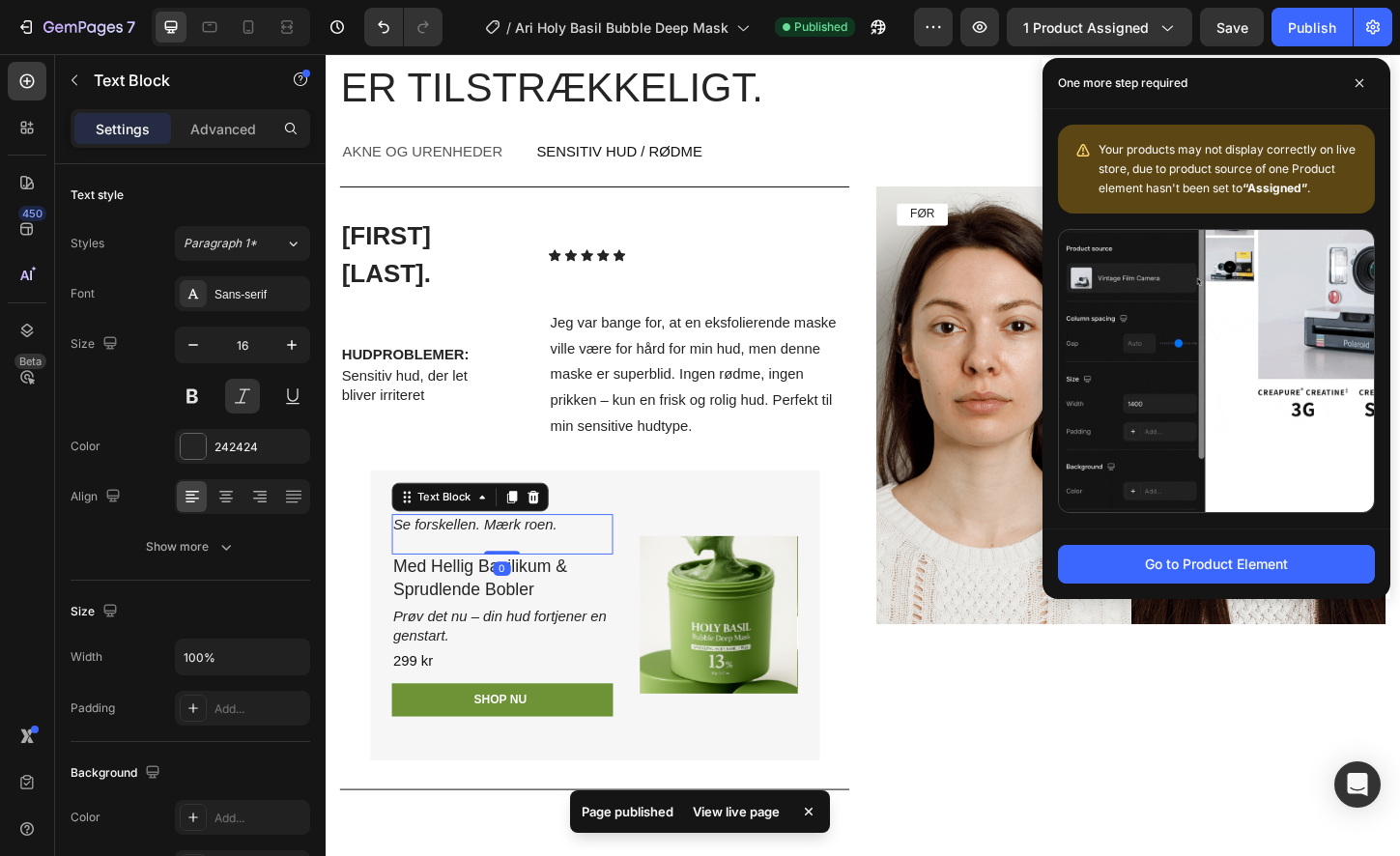 drag, startPoint x: 512, startPoint y: 555, endPoint x: 518, endPoint y: 539, distance: 17.088007 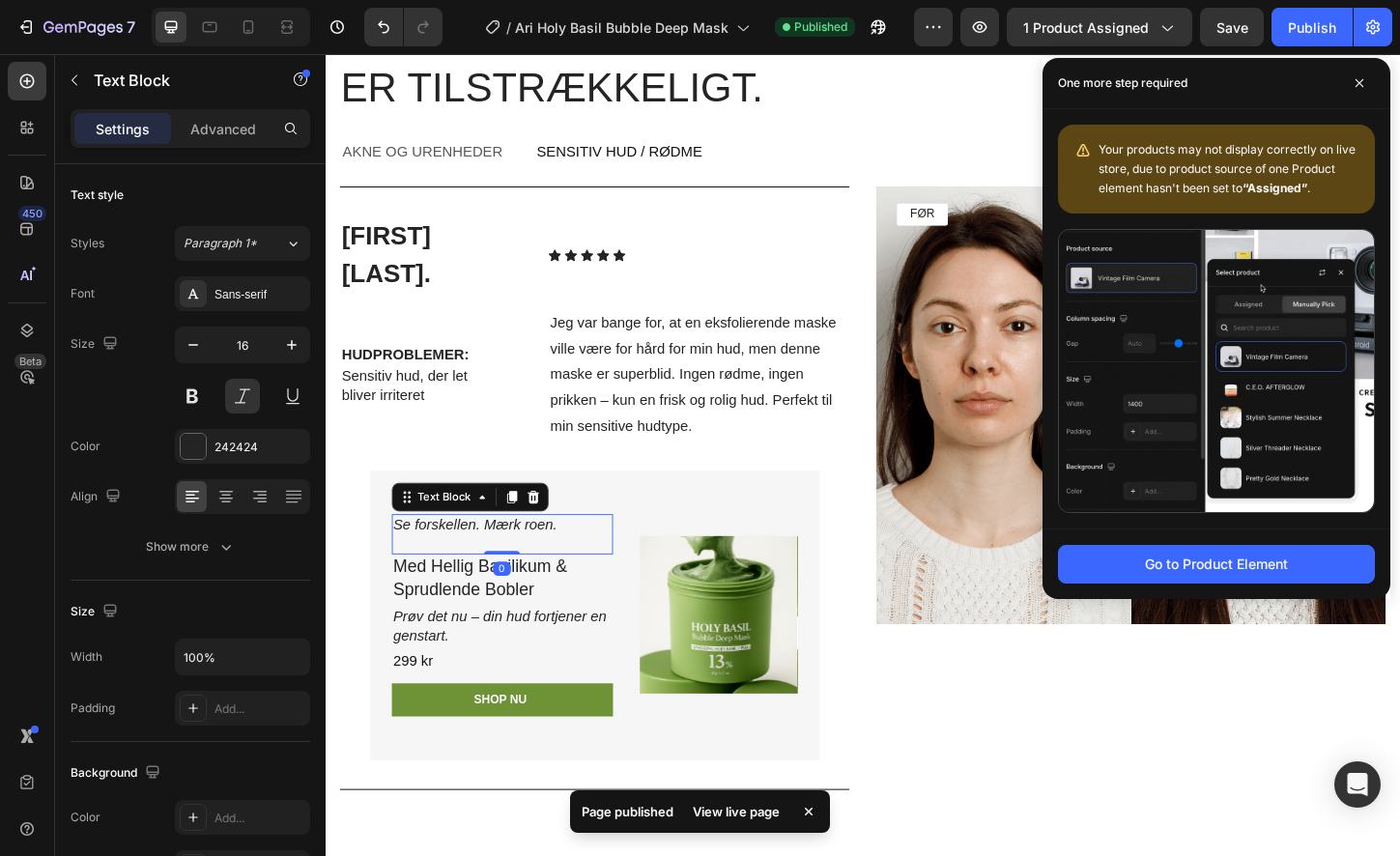 click on "Se forskellen. Mærk roen.   Text Block   0" at bounding box center [516, 573] 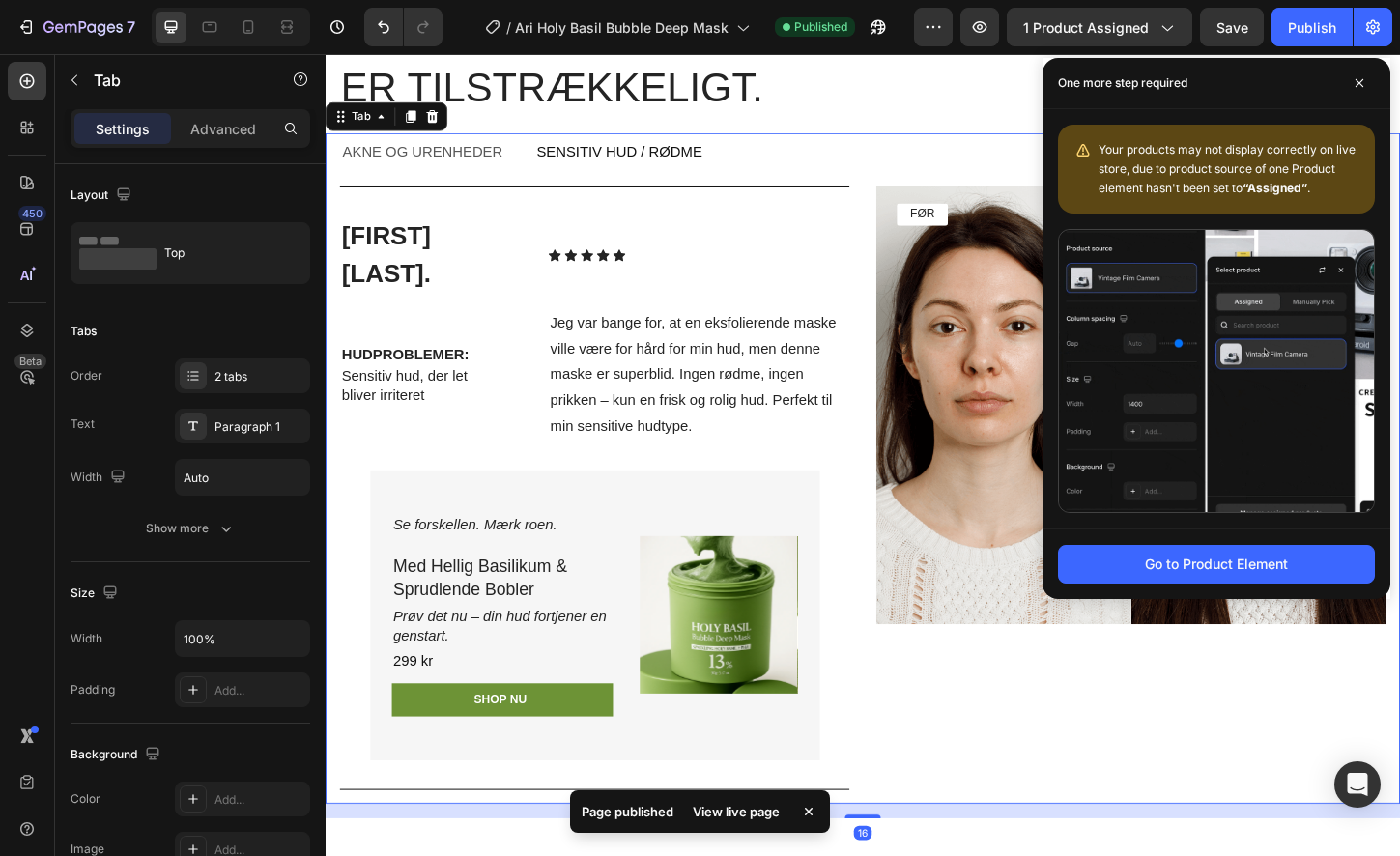 click on "Akne og urenheder" at bounding box center (430, 160) 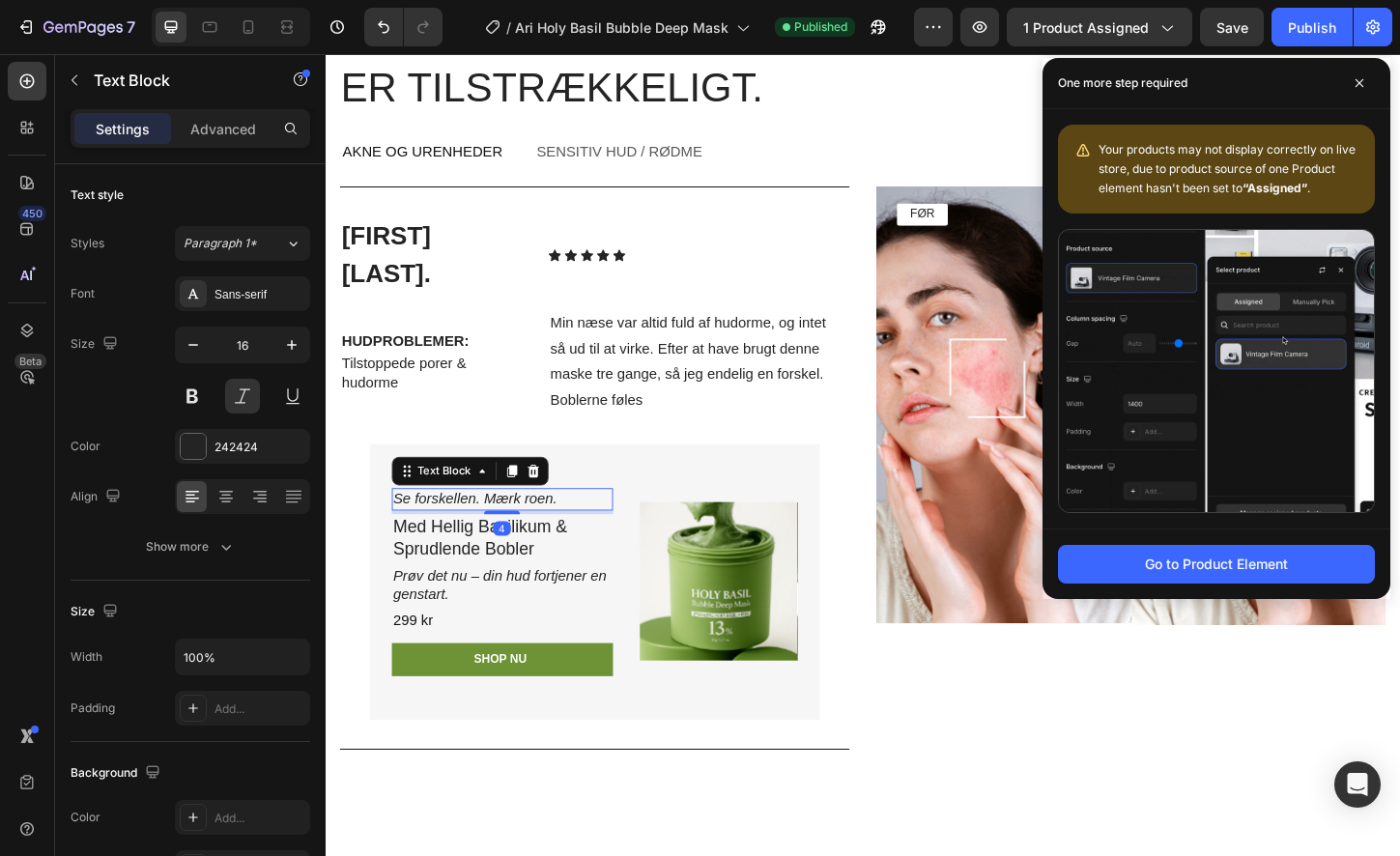 click on "Se forskellen. Mærk roen." at bounding box center (516, 534) 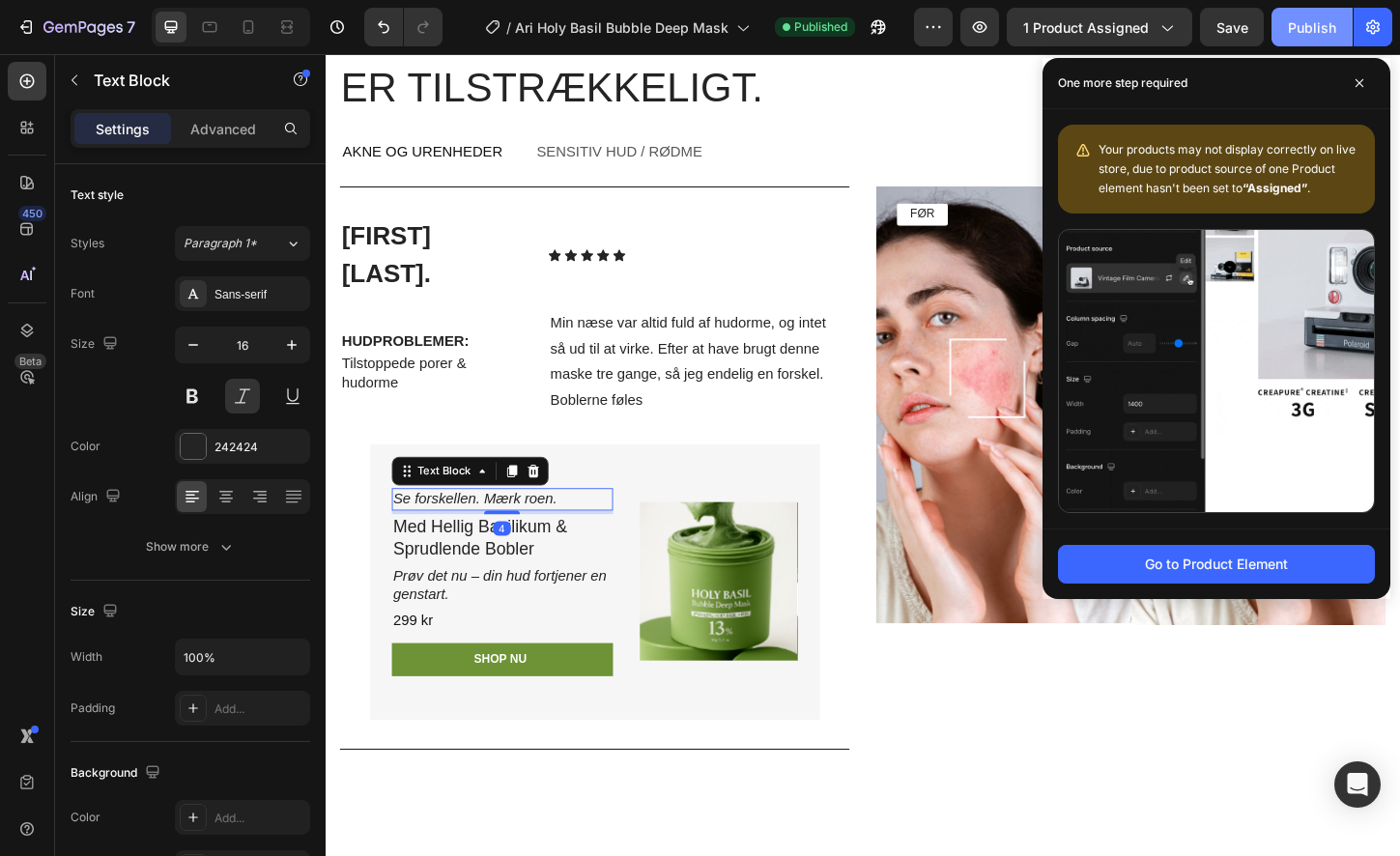 click on "Publish" at bounding box center [1312, 27] 